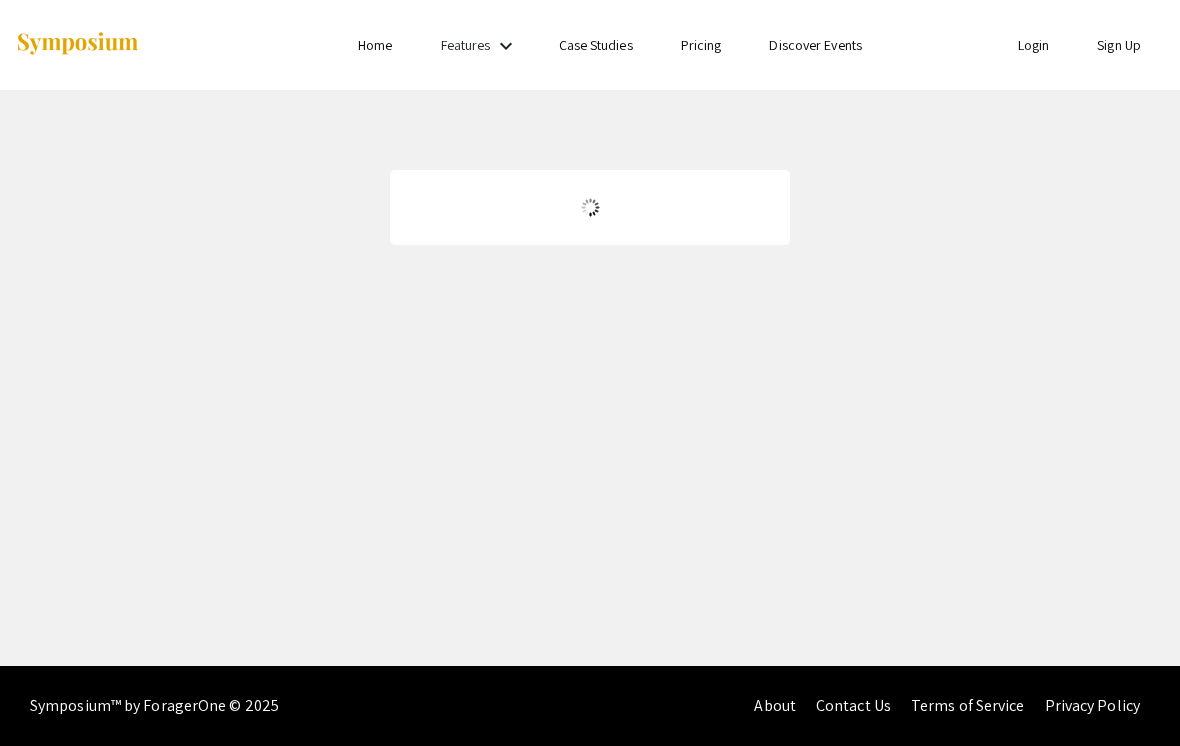 scroll, scrollTop: 0, scrollLeft: 0, axis: both 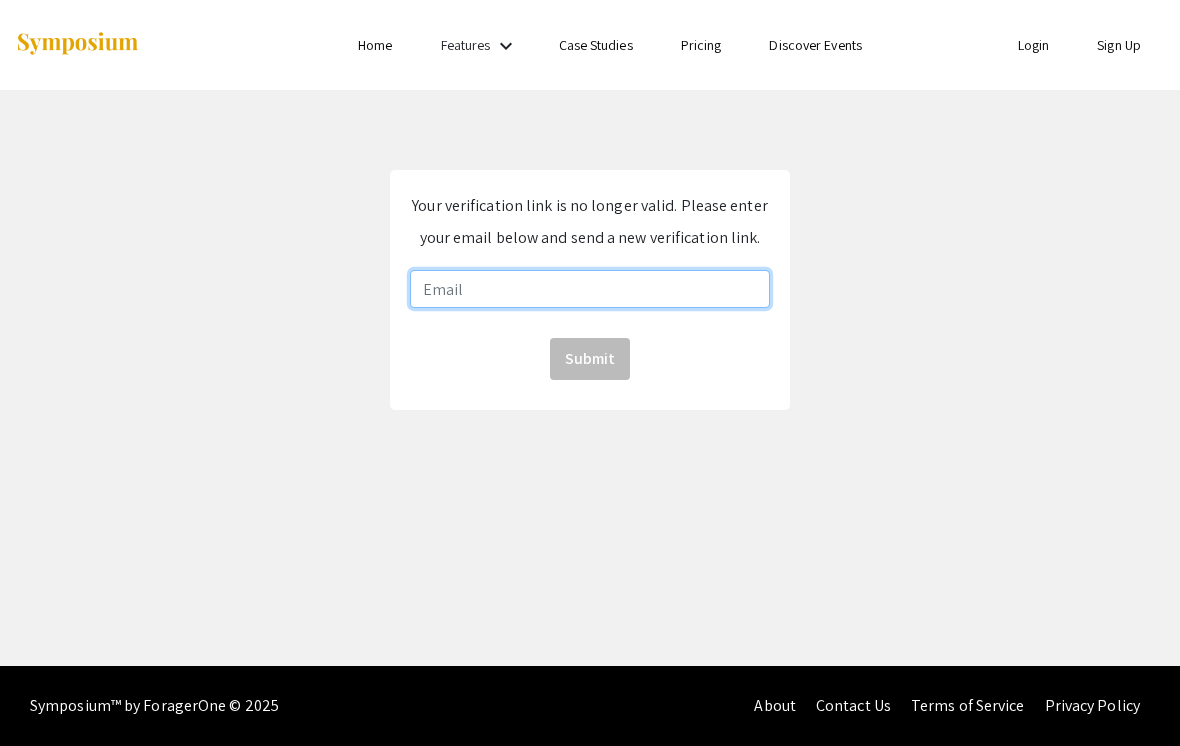 click at bounding box center (590, 289) 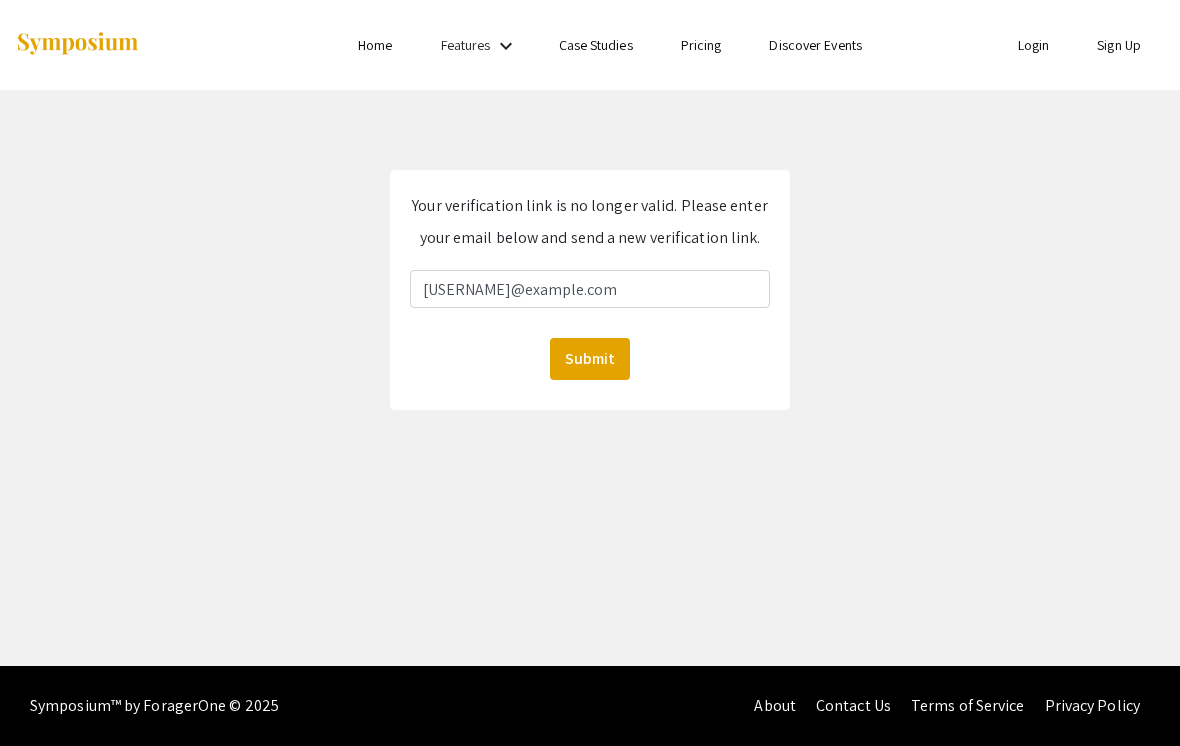 click on "Submit" 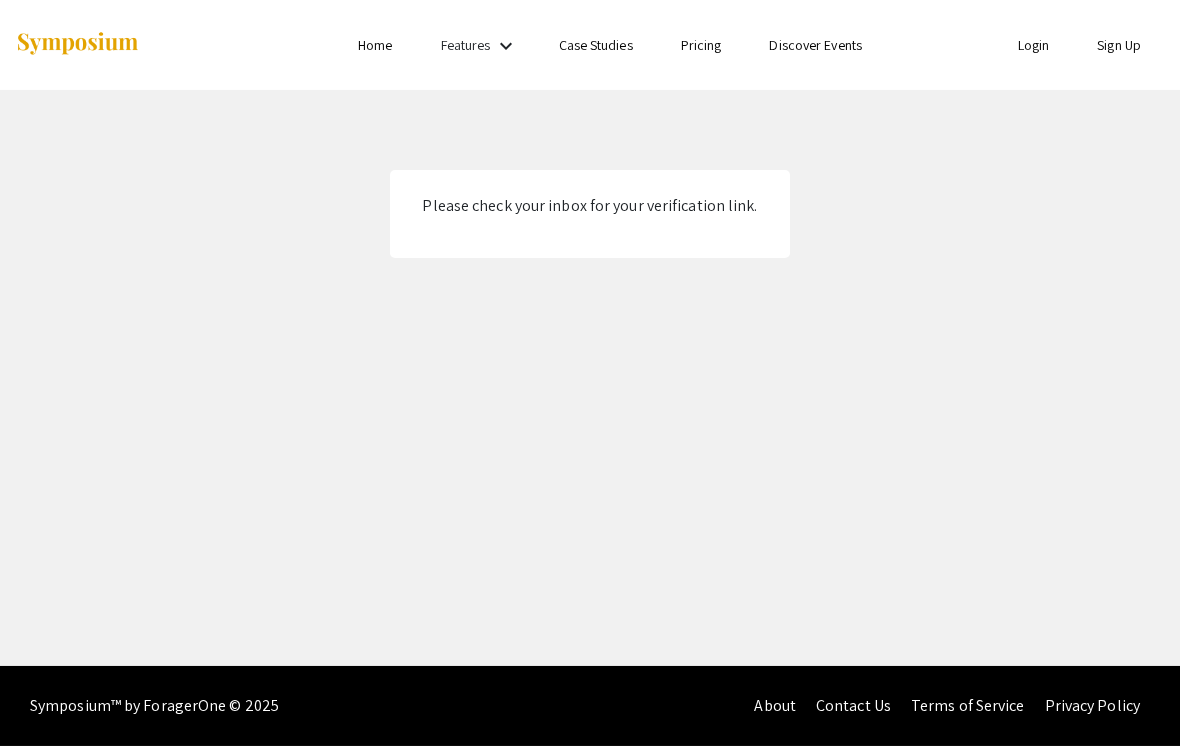 scroll, scrollTop: 0, scrollLeft: 0, axis: both 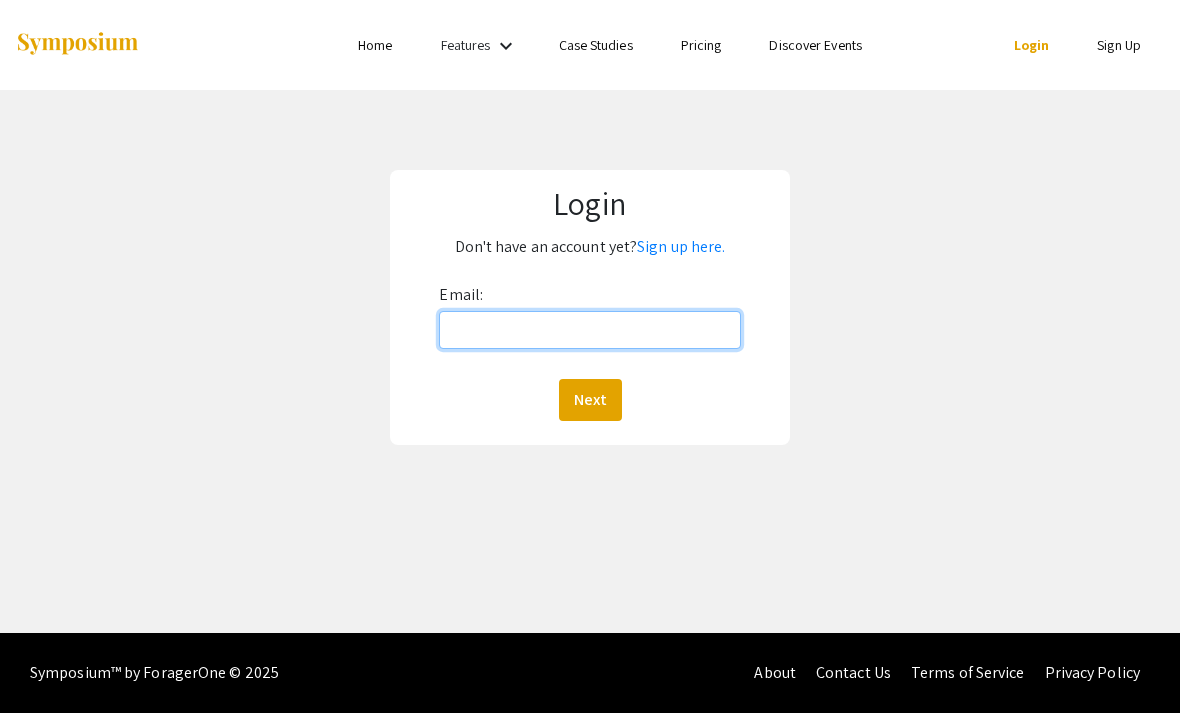 click on "Email:" at bounding box center (589, 330) 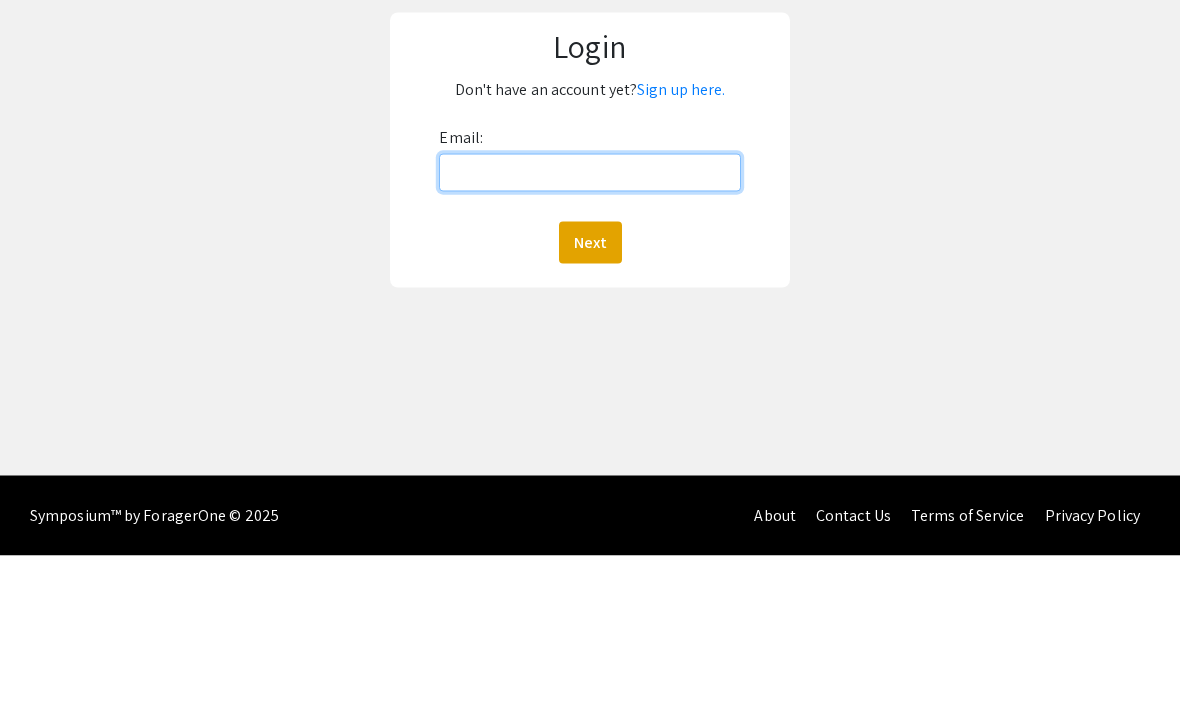 click on "Email:" at bounding box center (589, 330) 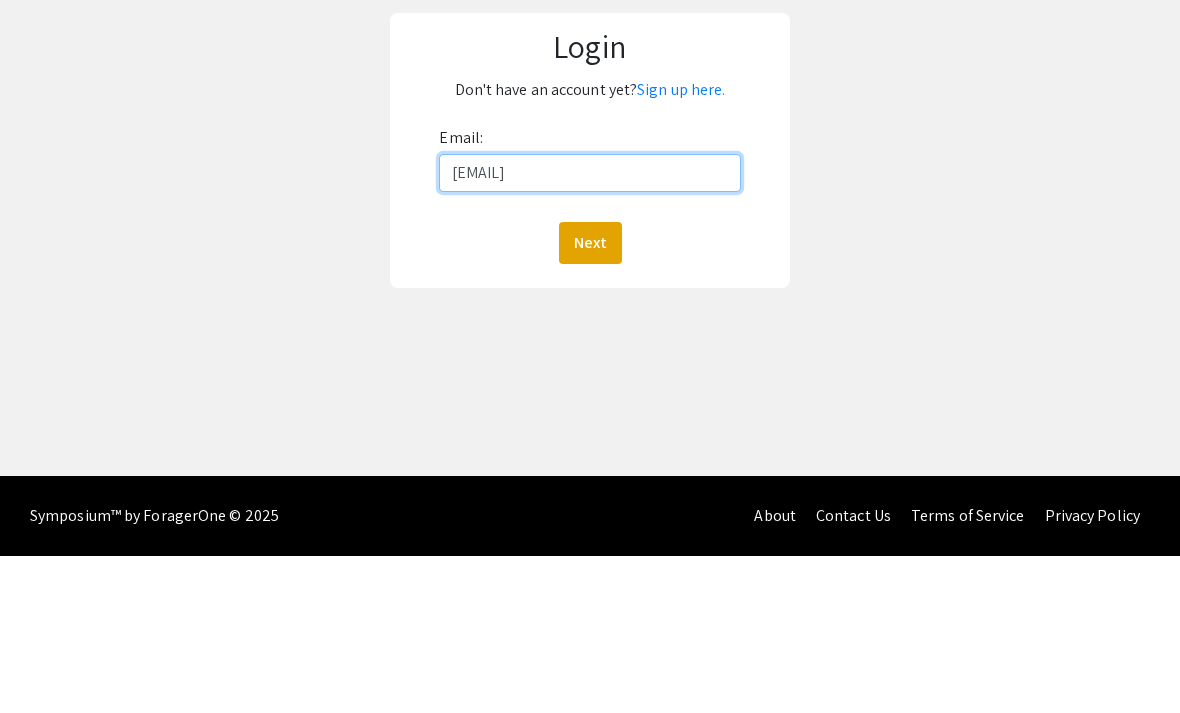 type on "[EMAIL]" 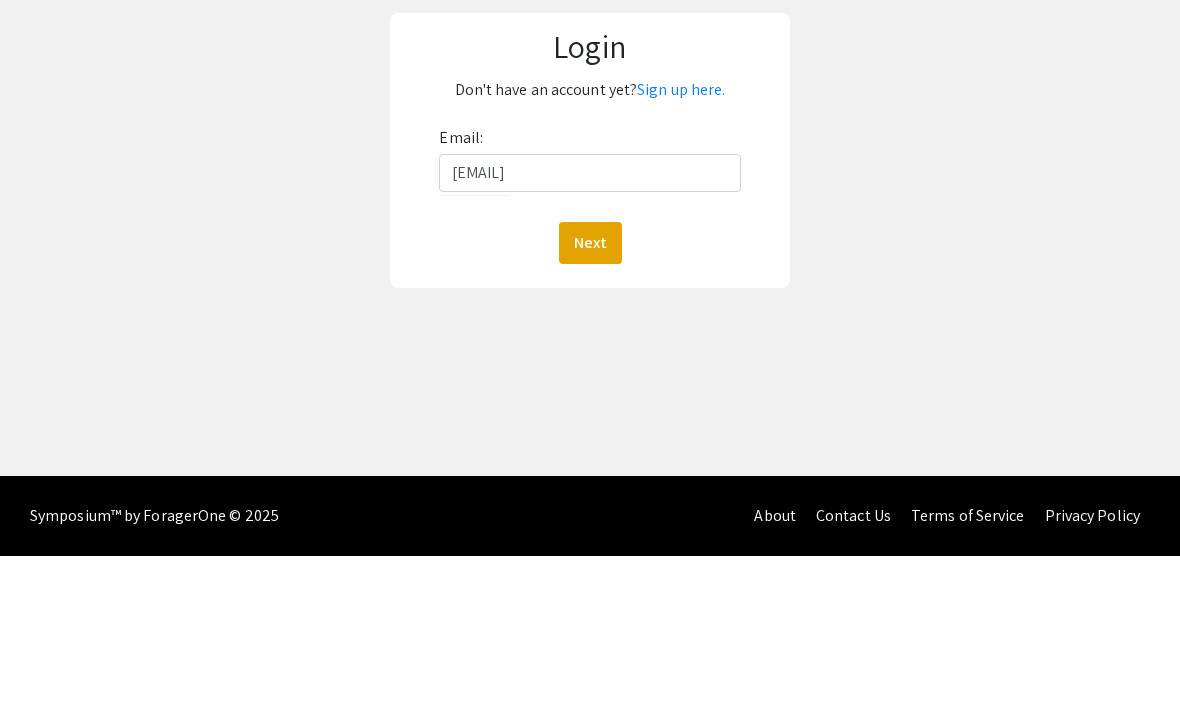 click on "Next" 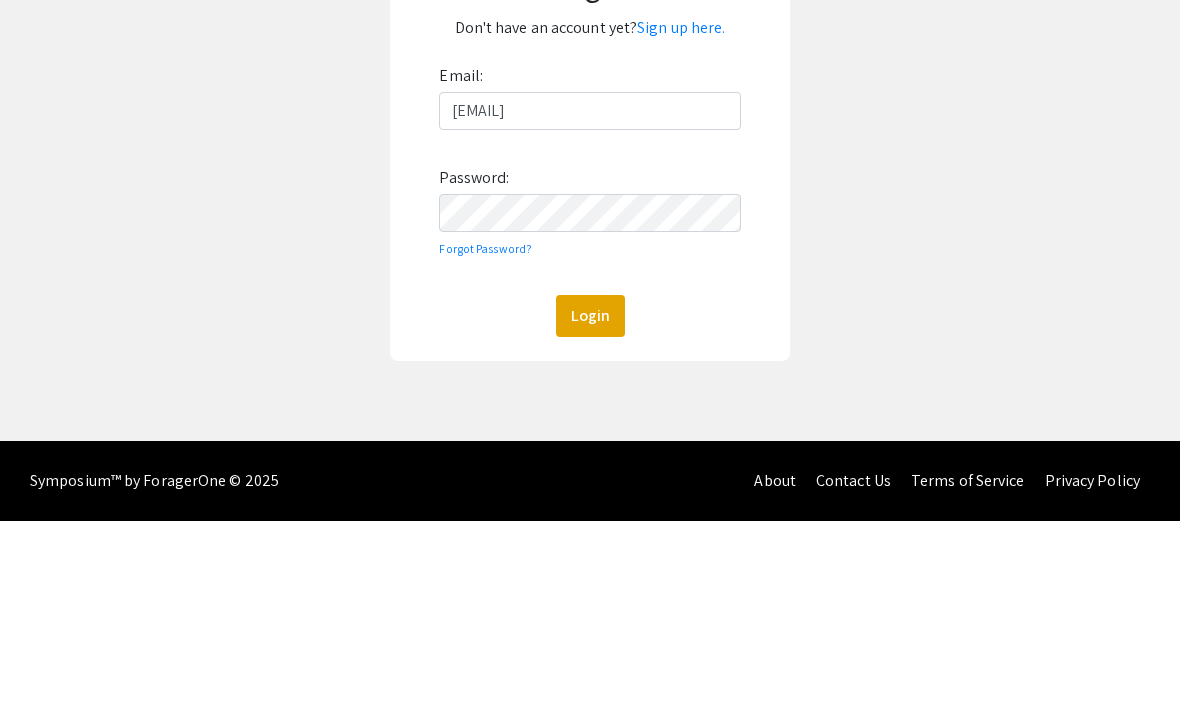 click on "Login" 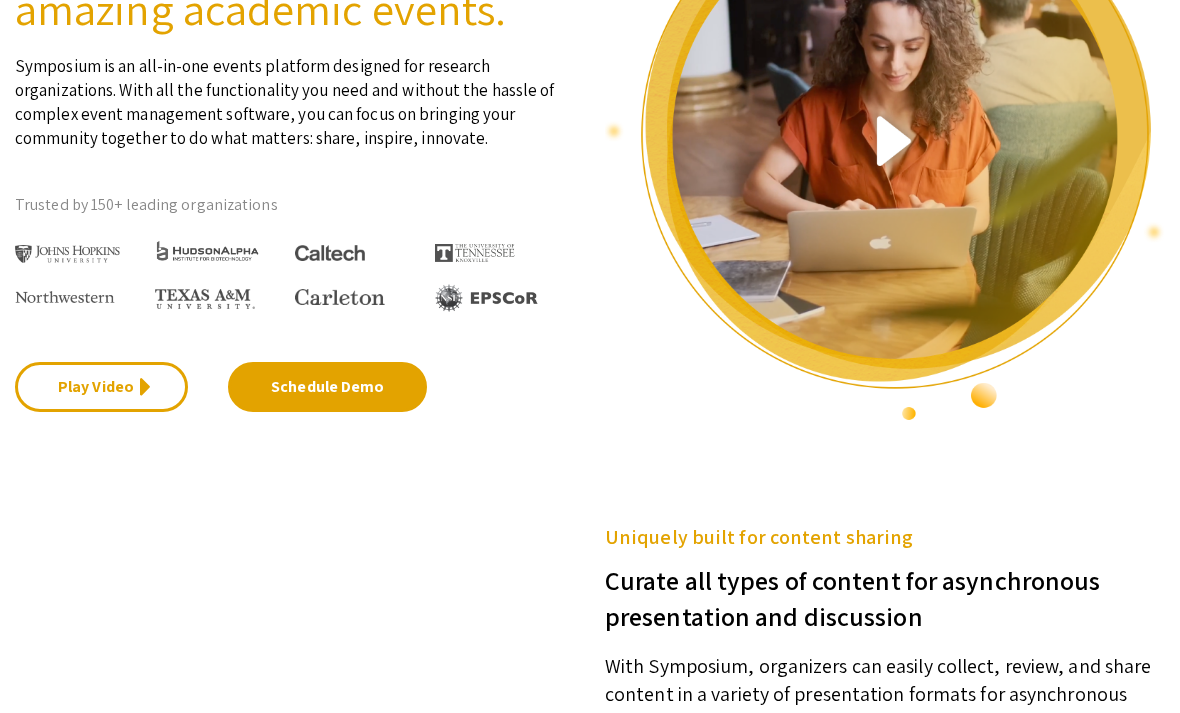 scroll, scrollTop: 0, scrollLeft: 0, axis: both 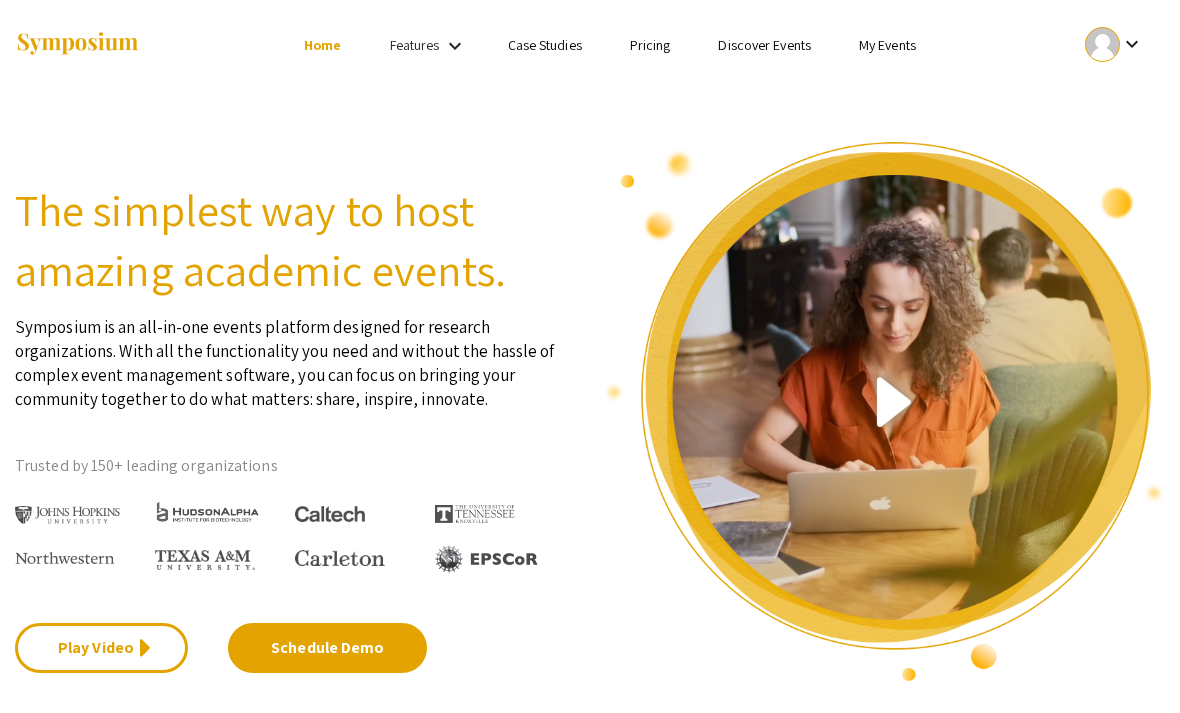 click on "keyboard_arrow_down" at bounding box center (1132, 44) 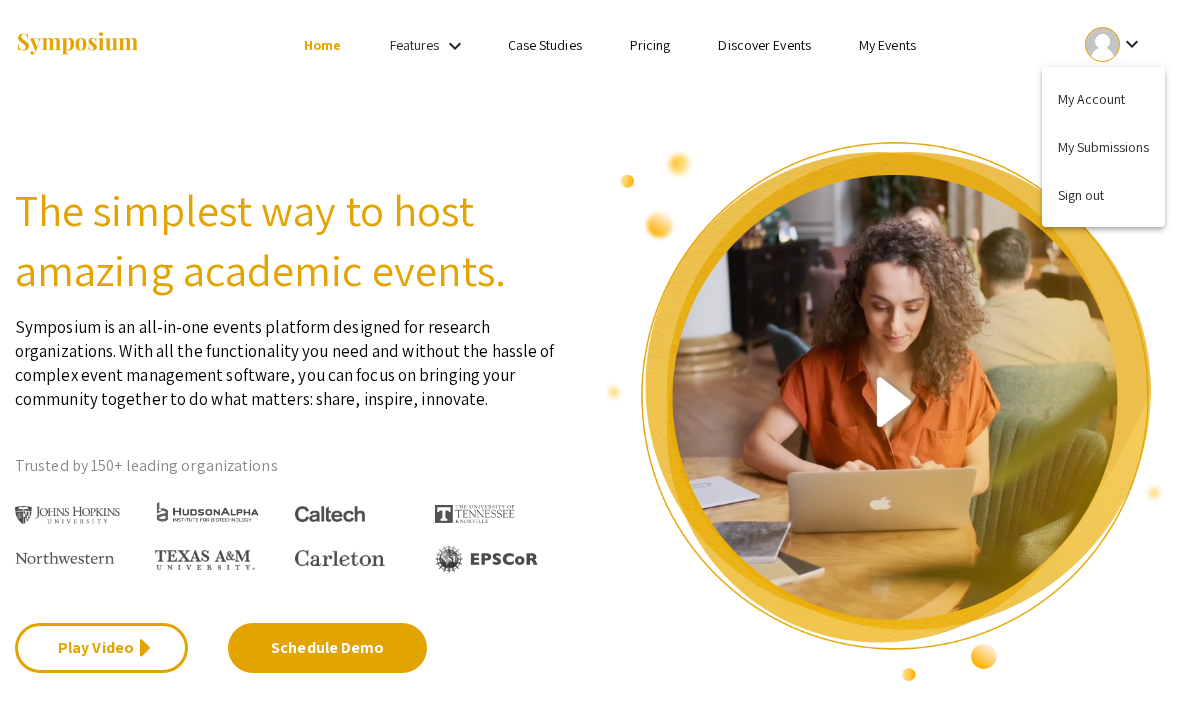 click on "My Account" at bounding box center (1103, 99) 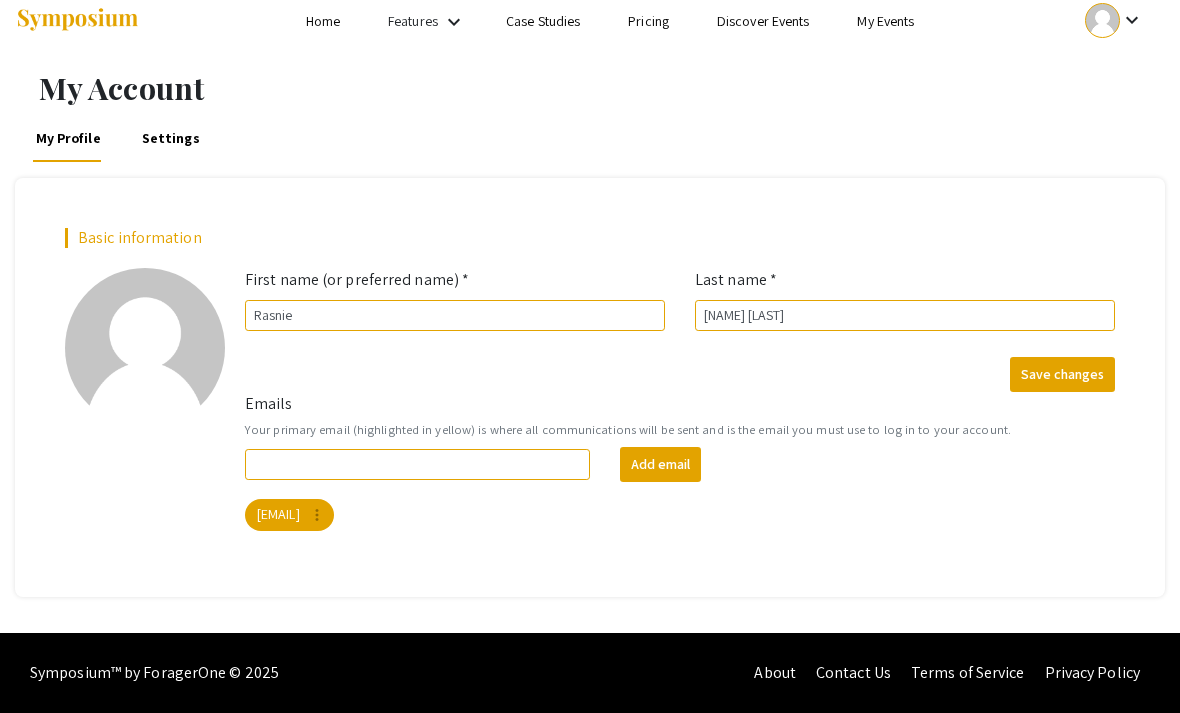 scroll, scrollTop: 0, scrollLeft: 0, axis: both 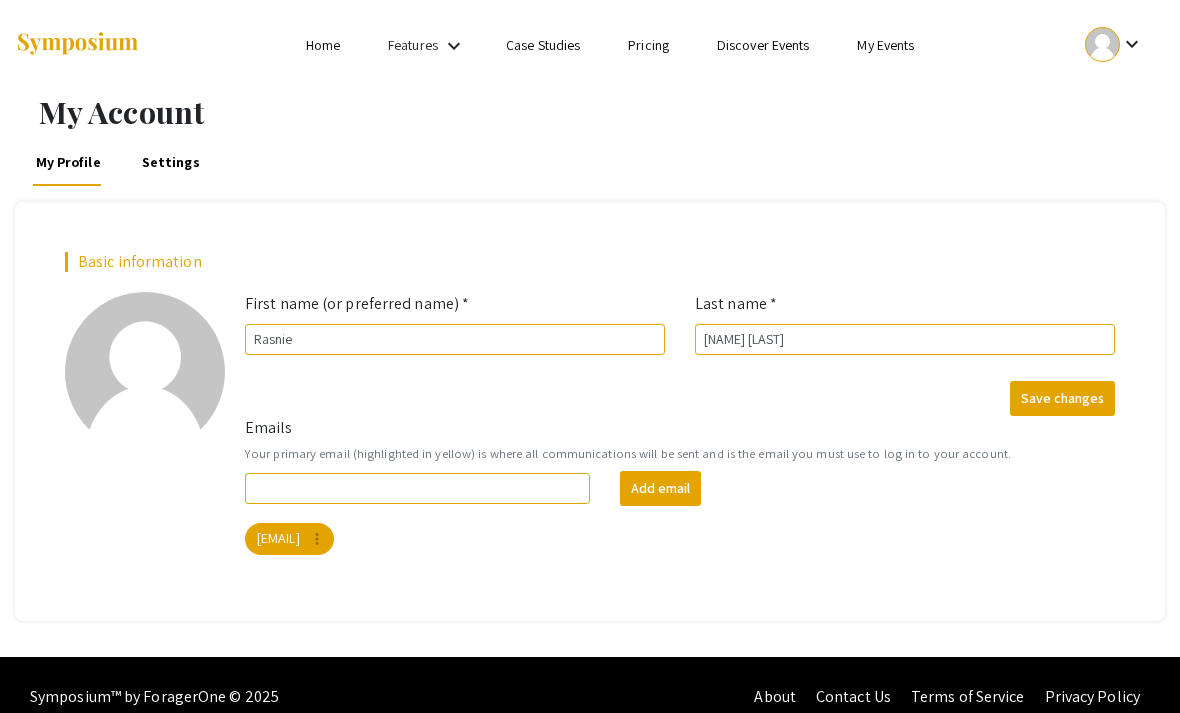 click on "keyboard_arrow_down" at bounding box center (1114, 44) 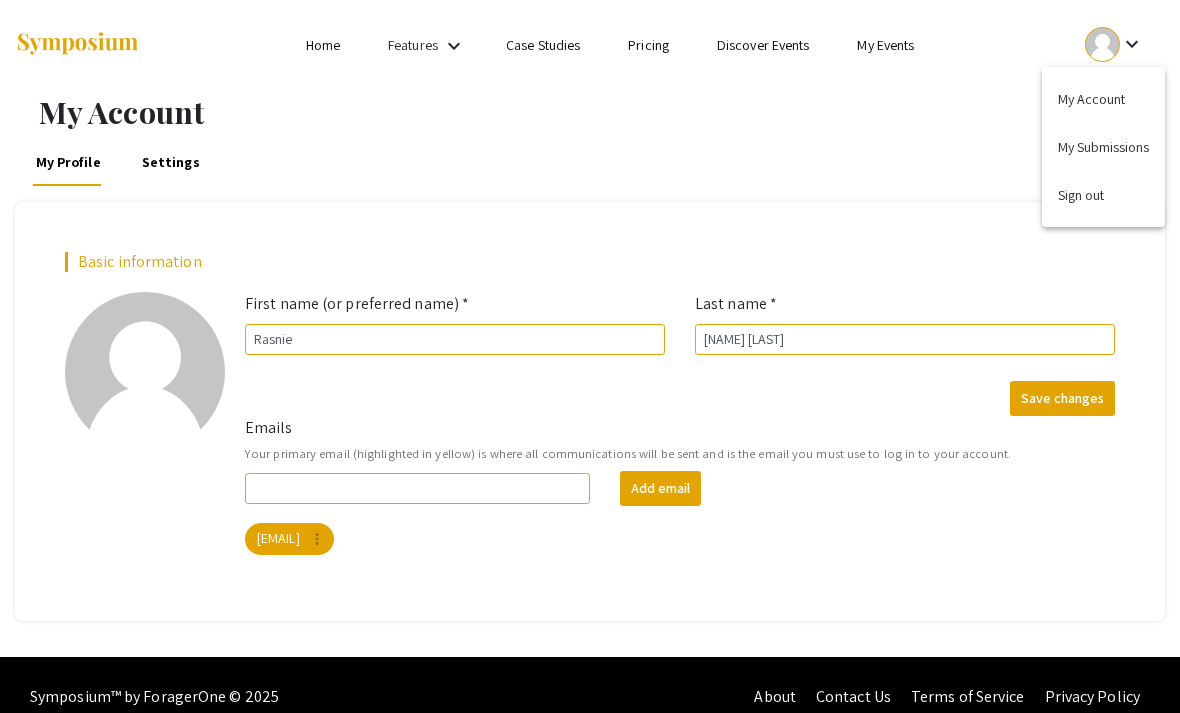 click on "My Submissions" at bounding box center (1103, 147) 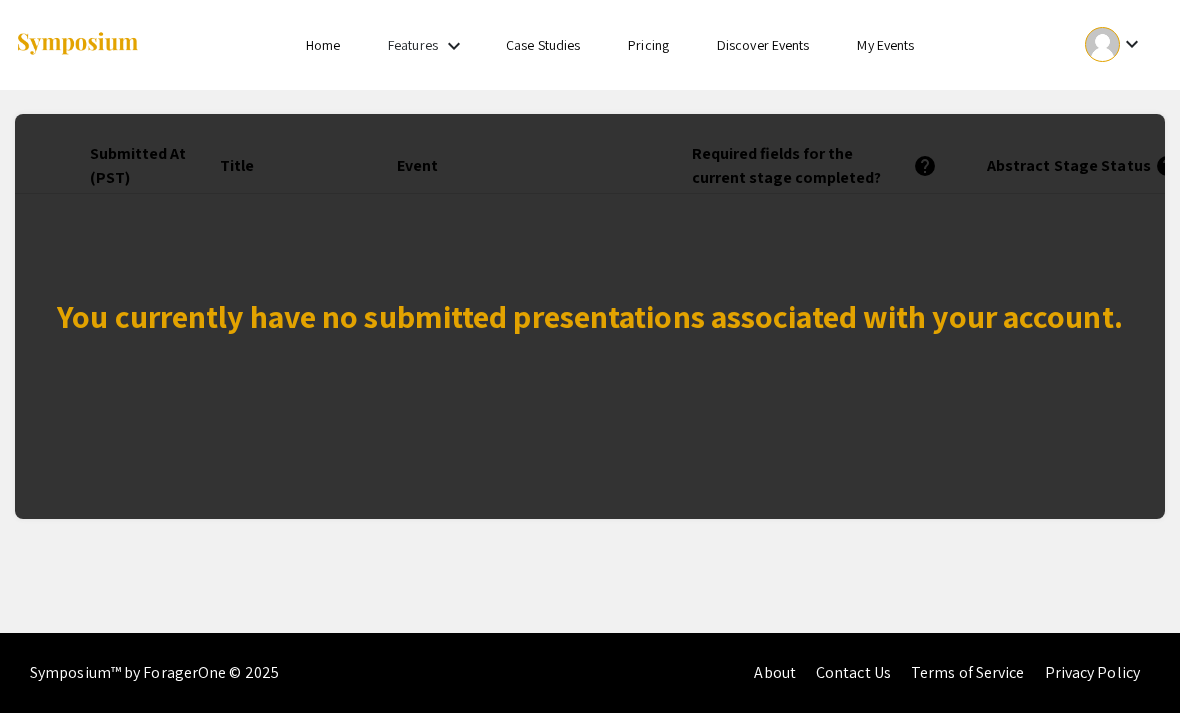 click on "You currently have no submitted presentations associated with your account." 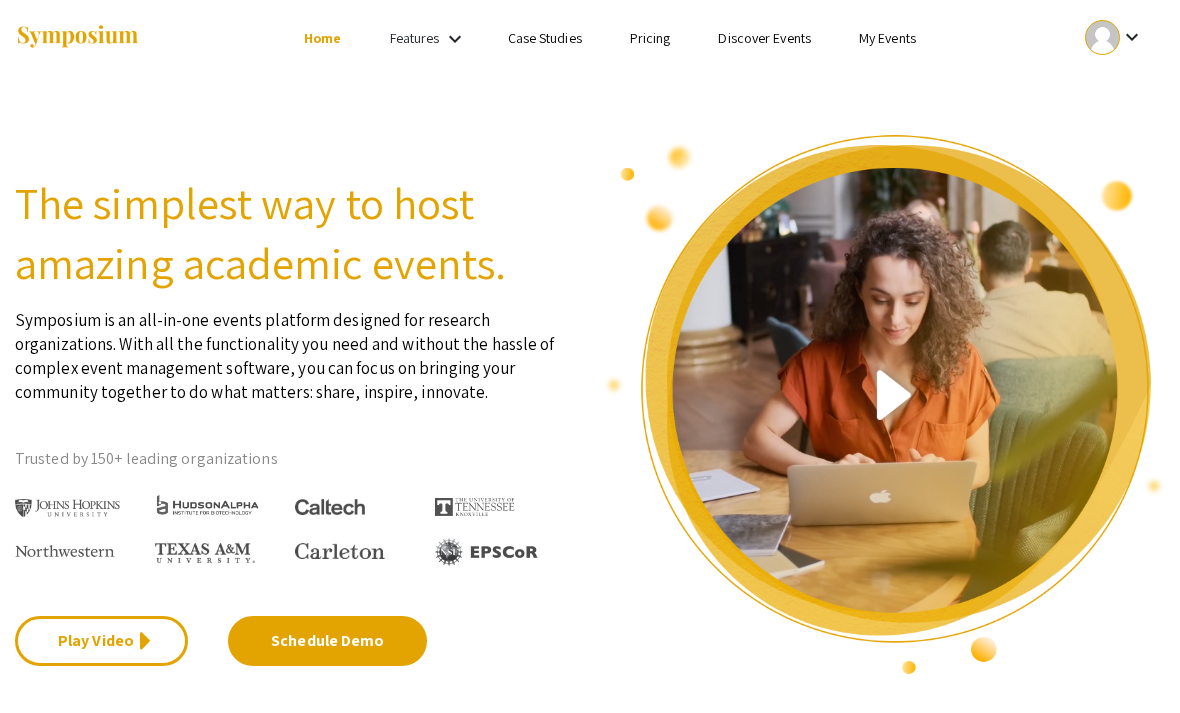 scroll, scrollTop: 8, scrollLeft: 0, axis: vertical 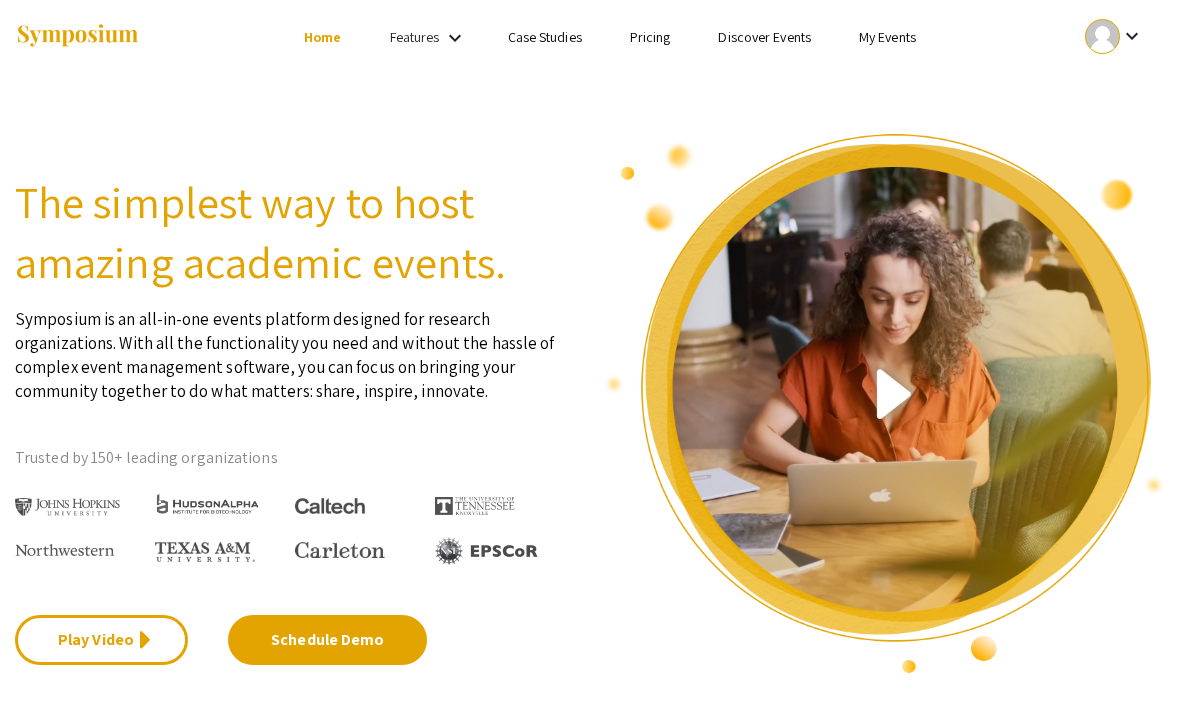 click on "Play Video" 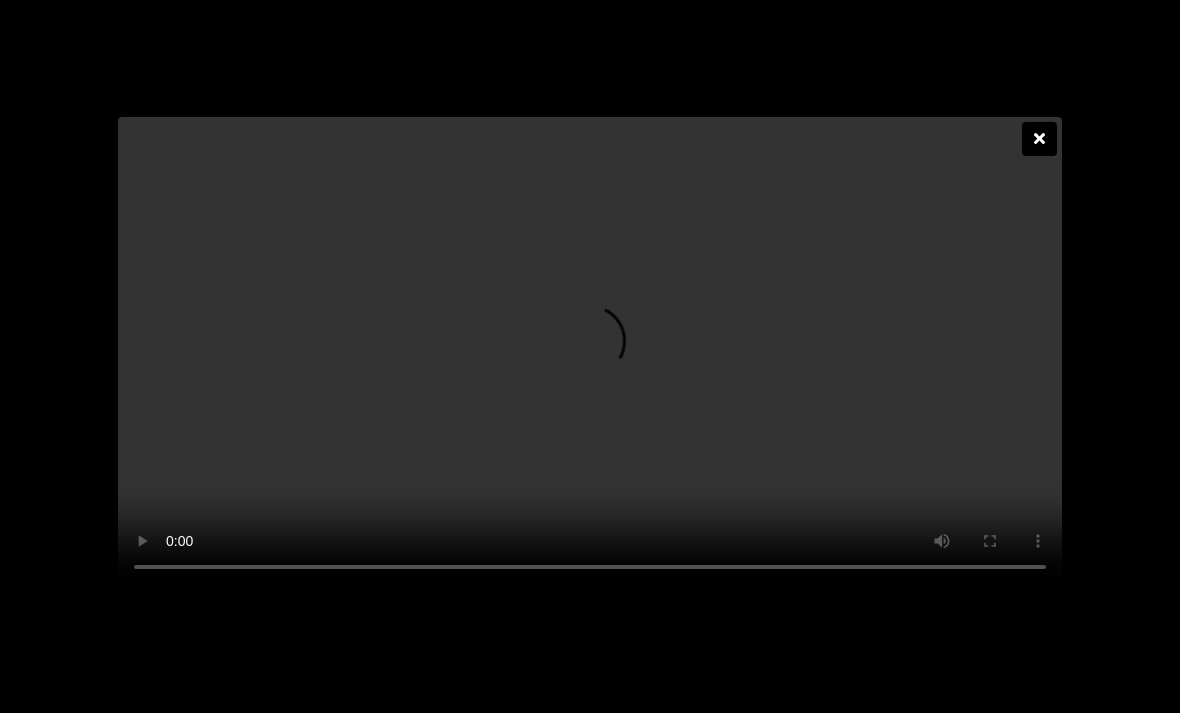 click at bounding box center [590, 353] 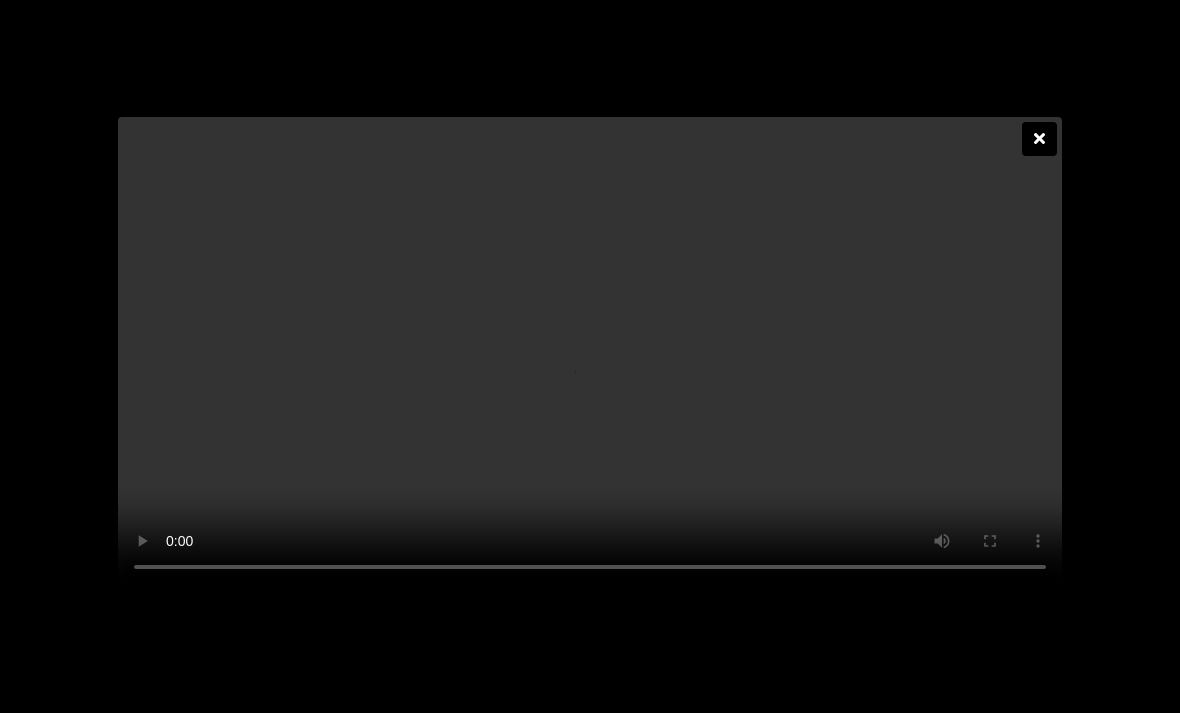 type 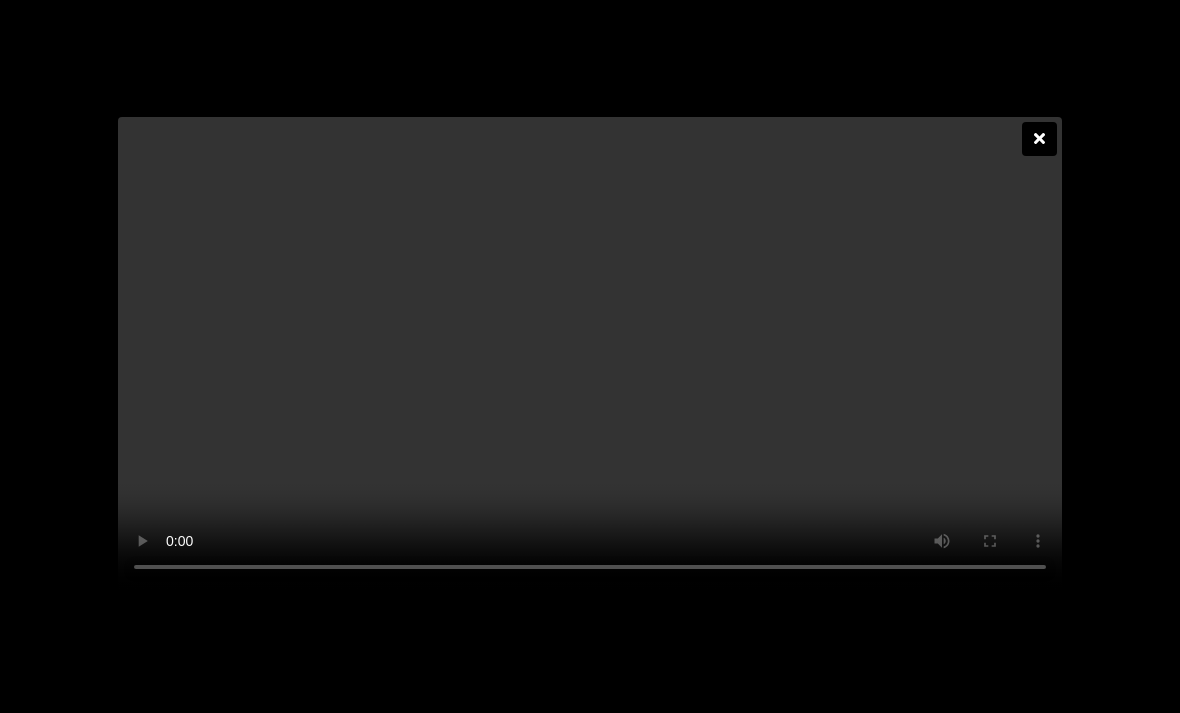 click at bounding box center (590, 353) 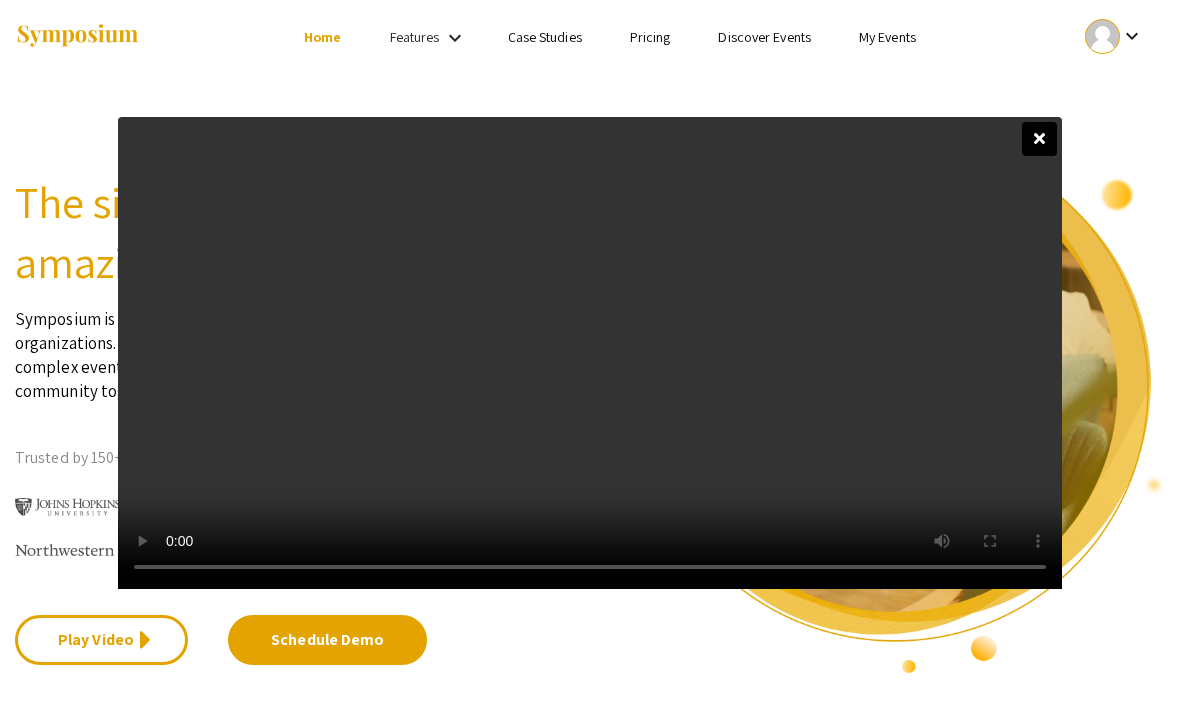 scroll, scrollTop: 8, scrollLeft: 0, axis: vertical 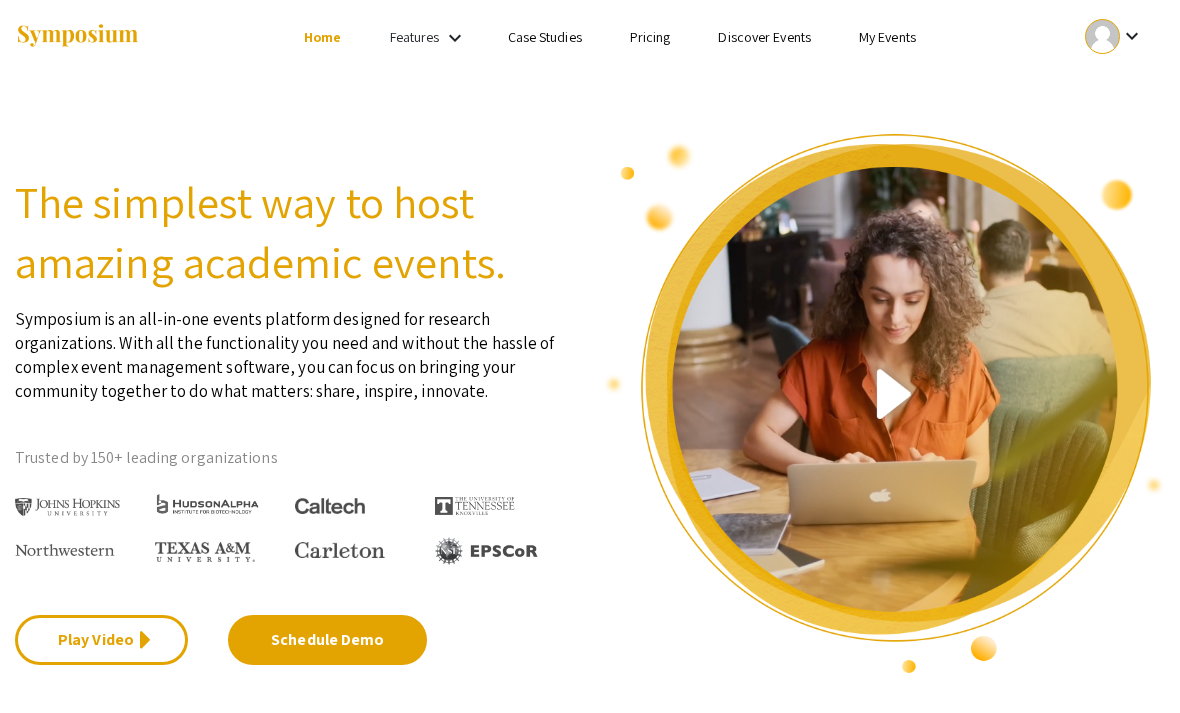 click on "Features" at bounding box center (415, 37) 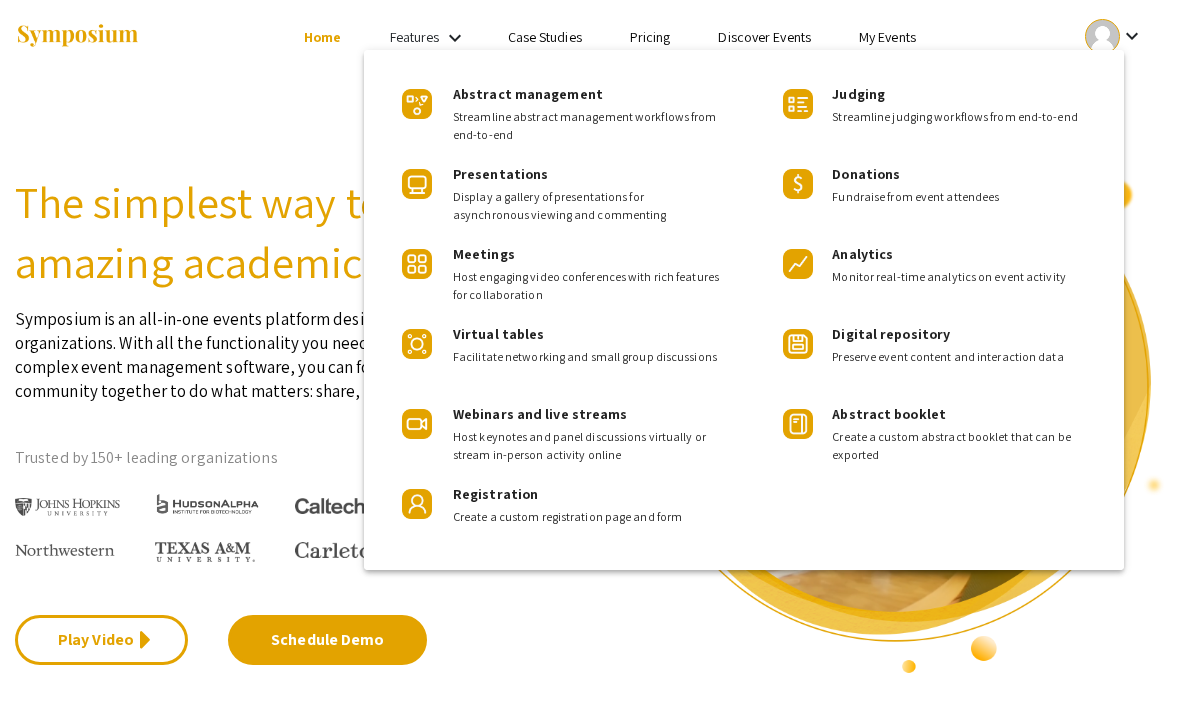 click at bounding box center (590, 356) 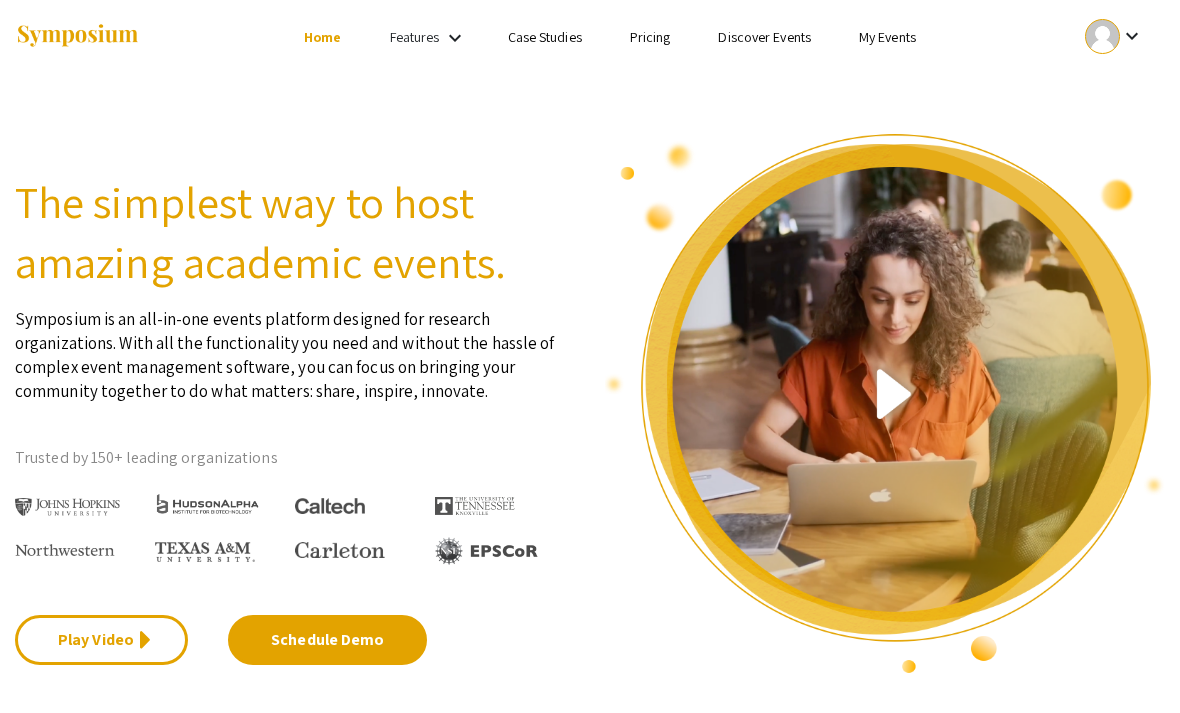 click on "Case Studies" at bounding box center [545, 37] 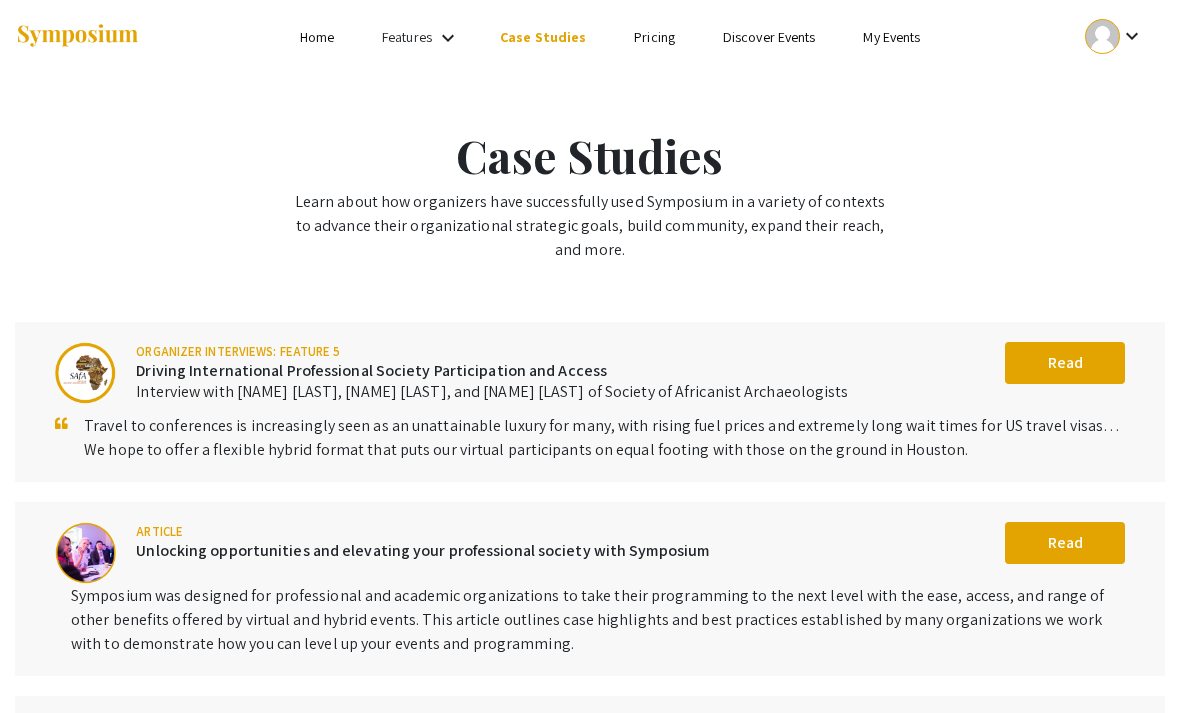 scroll, scrollTop: 0, scrollLeft: 0, axis: both 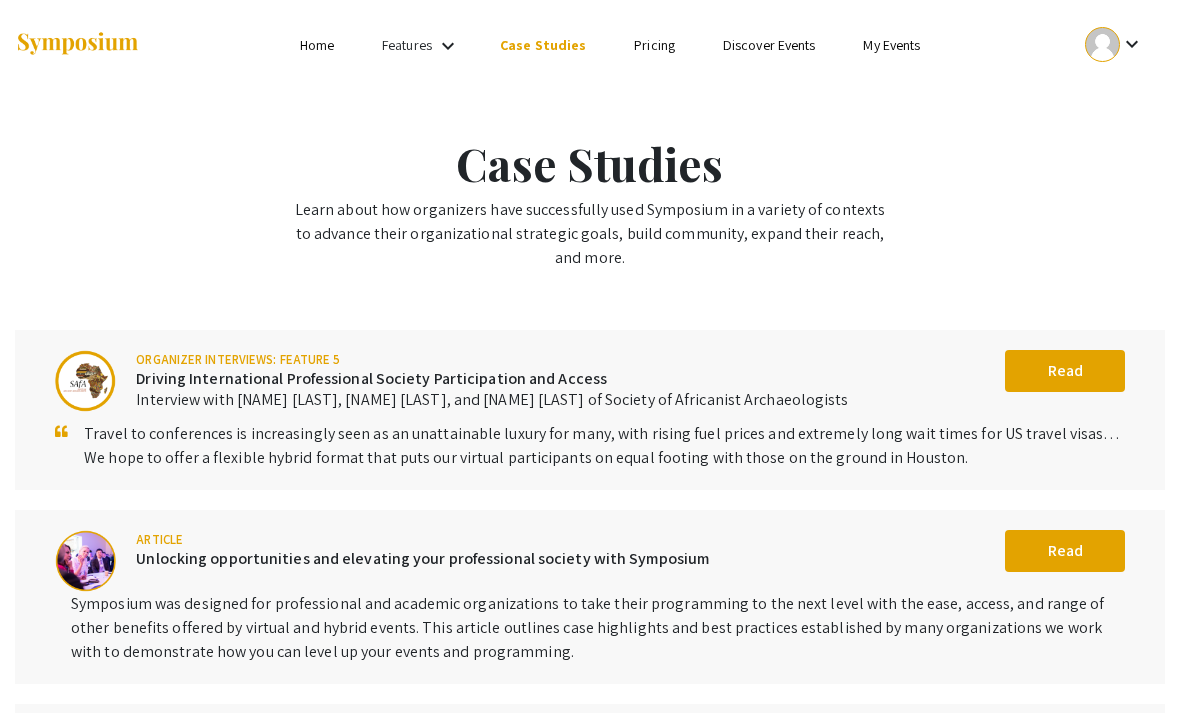 click on "Pricing" at bounding box center [654, 45] 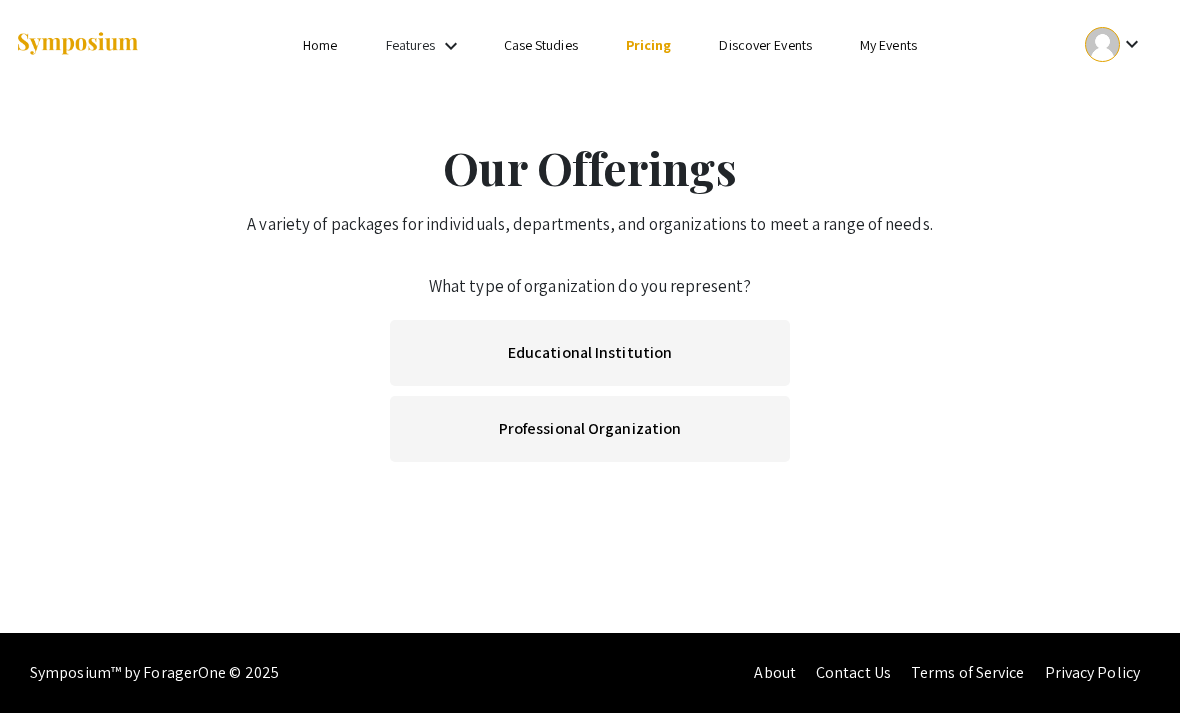 click on "Discover Events" at bounding box center (765, 45) 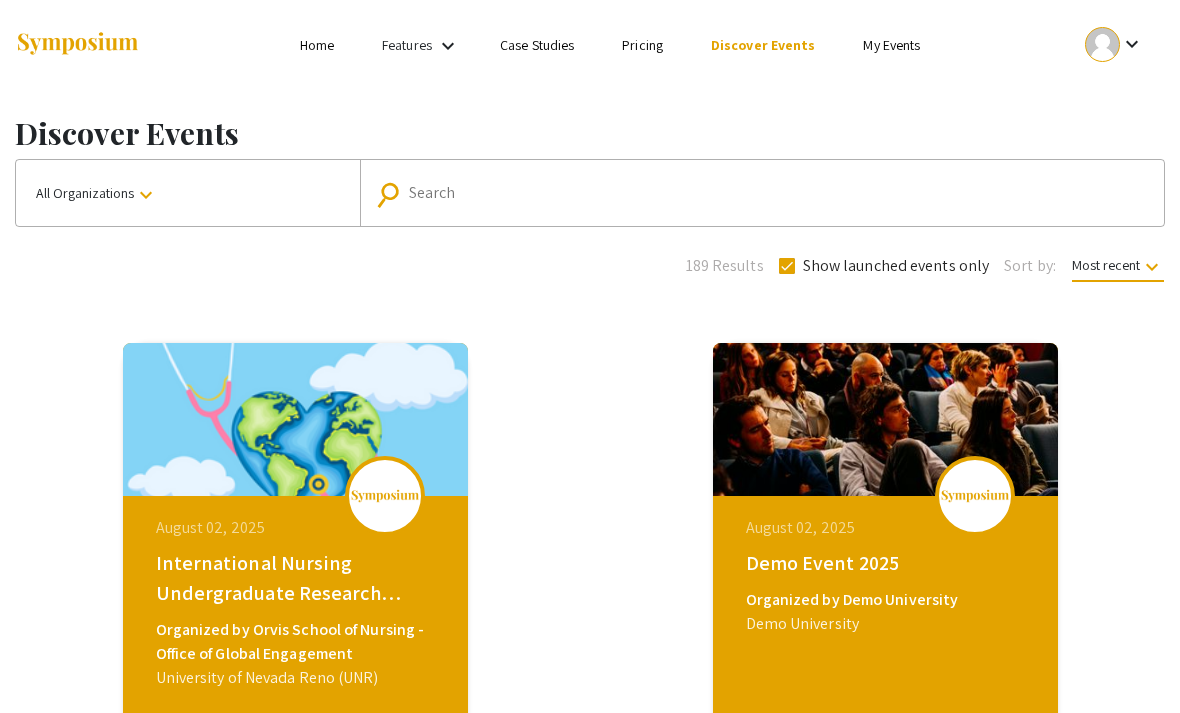 click on "My Events" at bounding box center [891, 45] 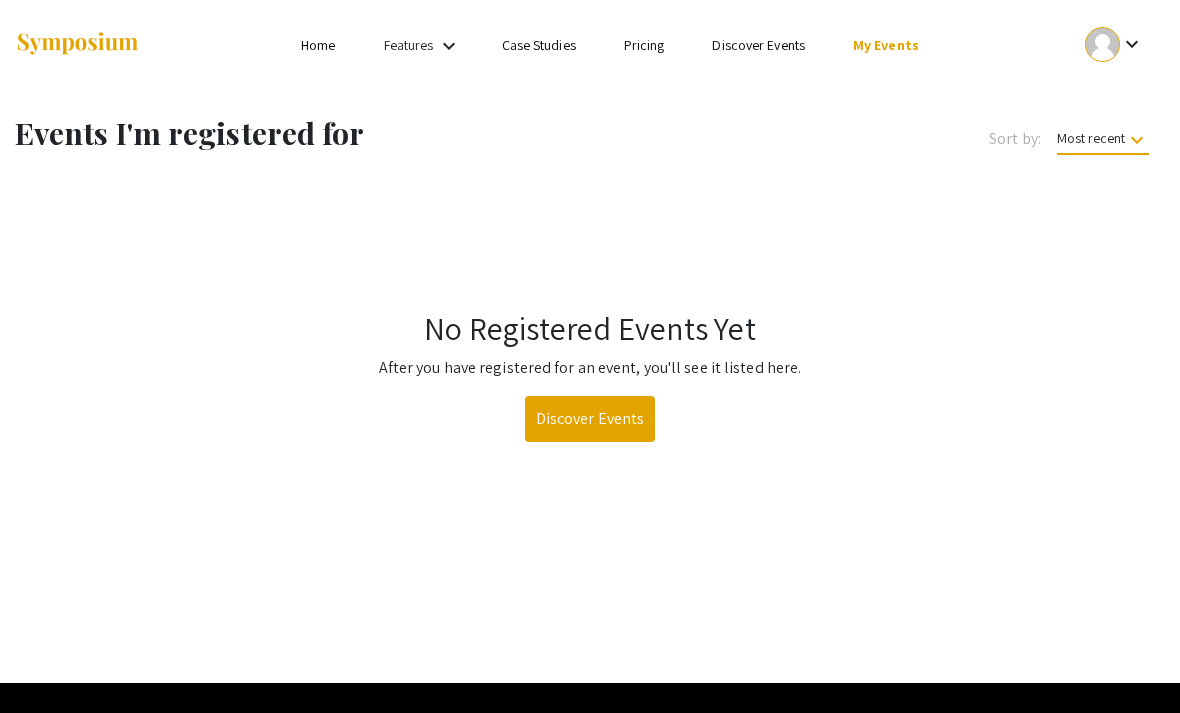 click on "keyboard_arrow_down" at bounding box center (1132, 44) 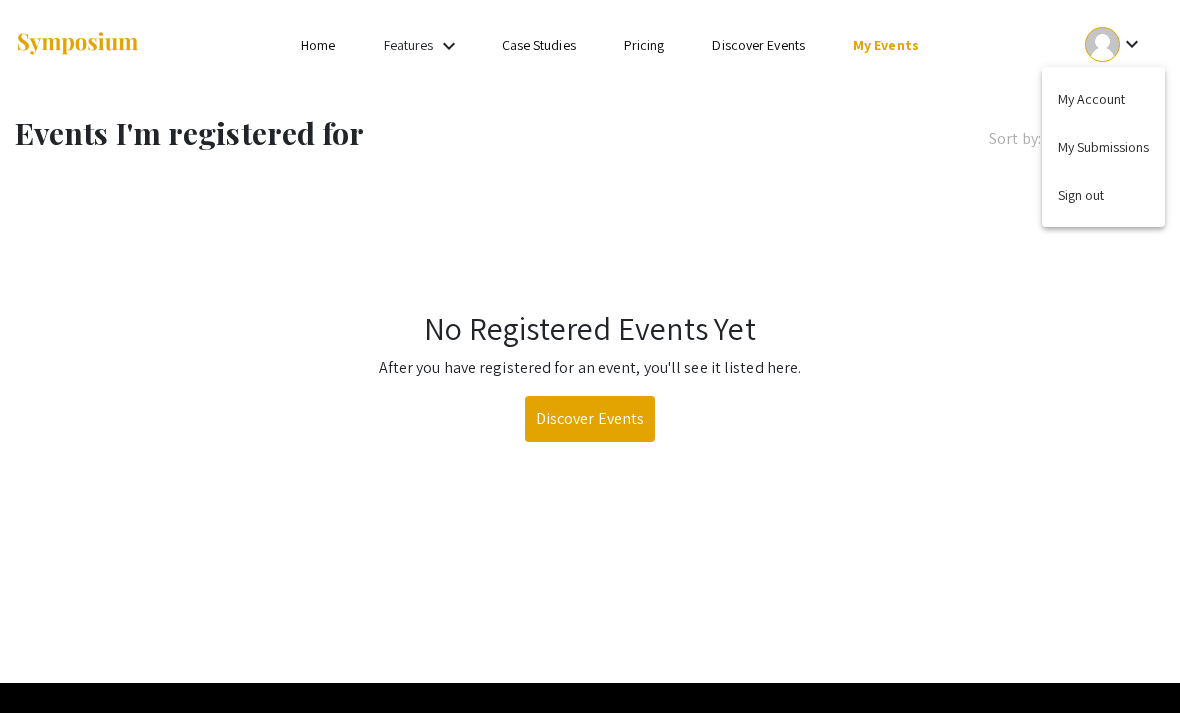 click at bounding box center (590, 356) 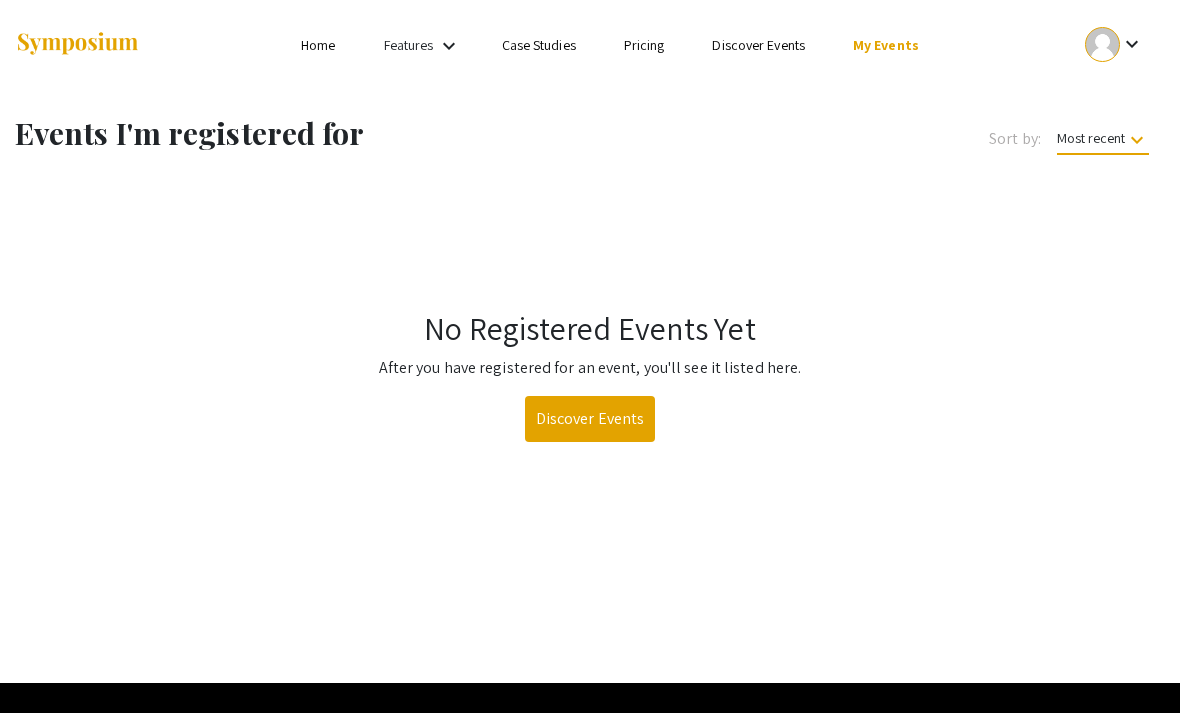 click on "Home" at bounding box center (318, 45) 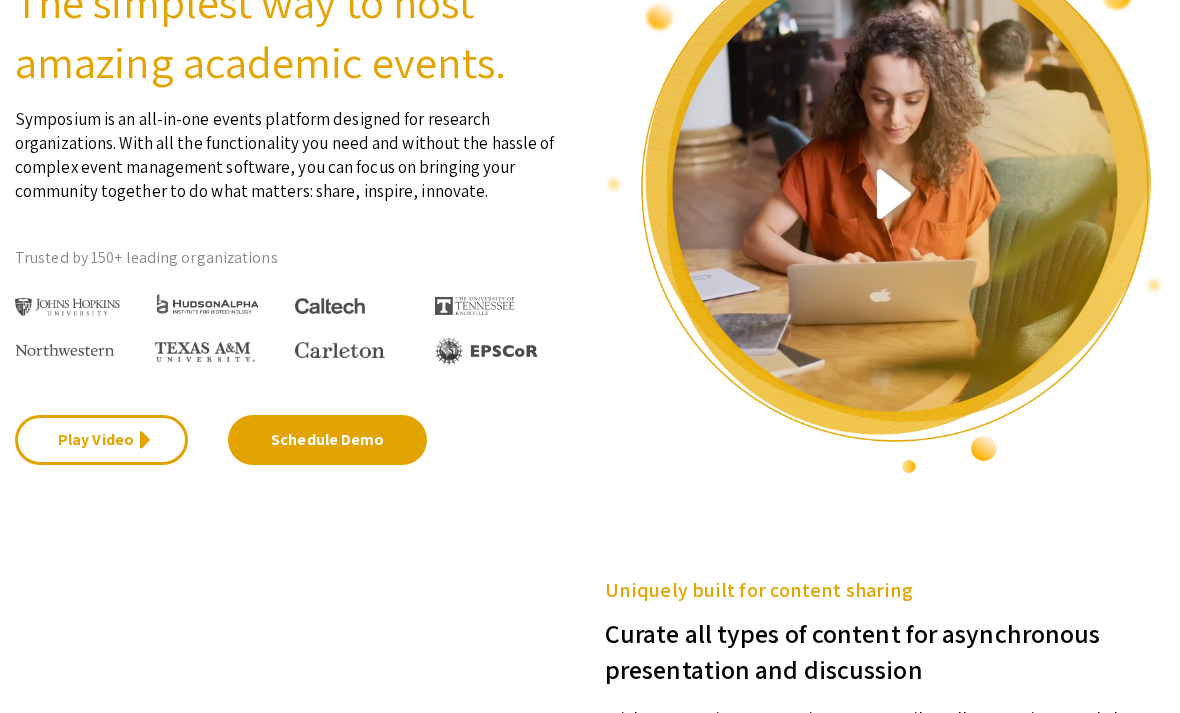scroll, scrollTop: 208, scrollLeft: 0, axis: vertical 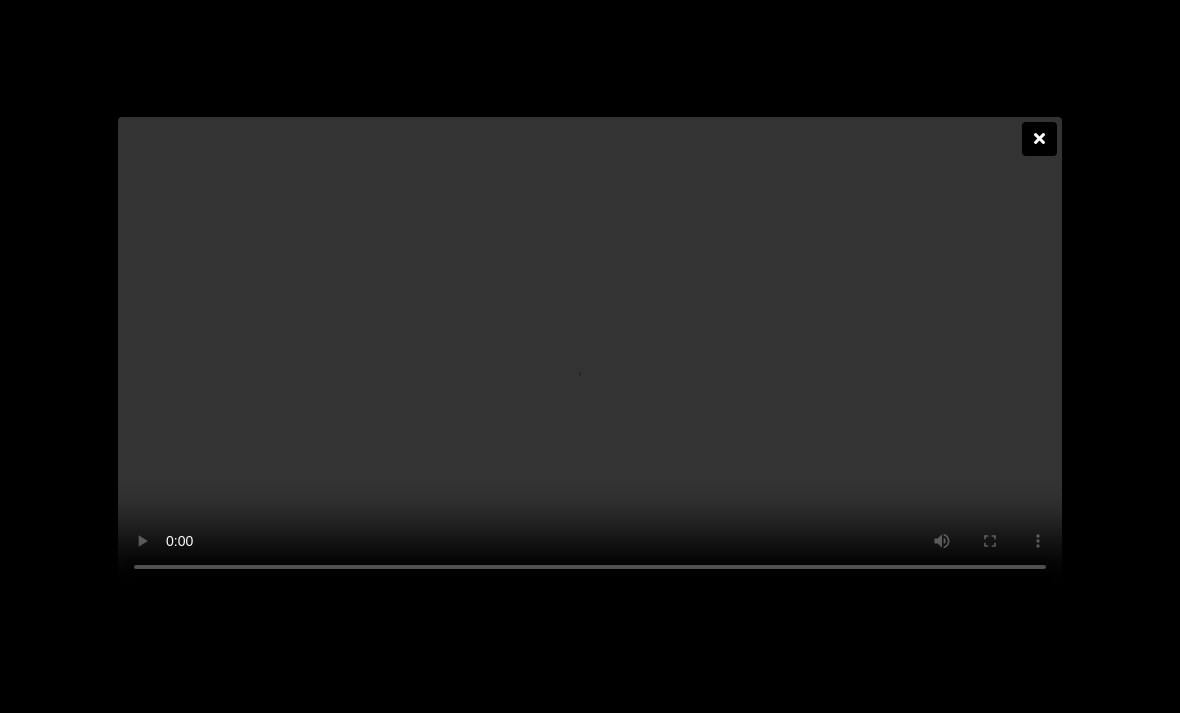 click at bounding box center (590, 353) 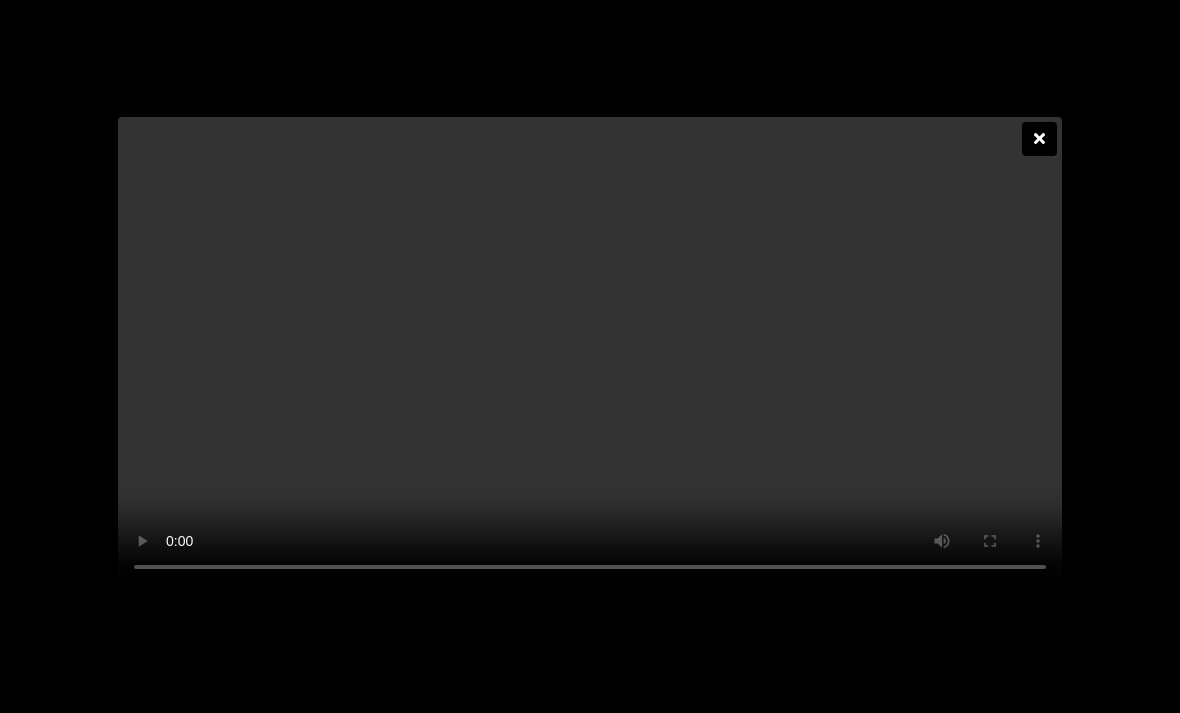 click at bounding box center (1039, 139) 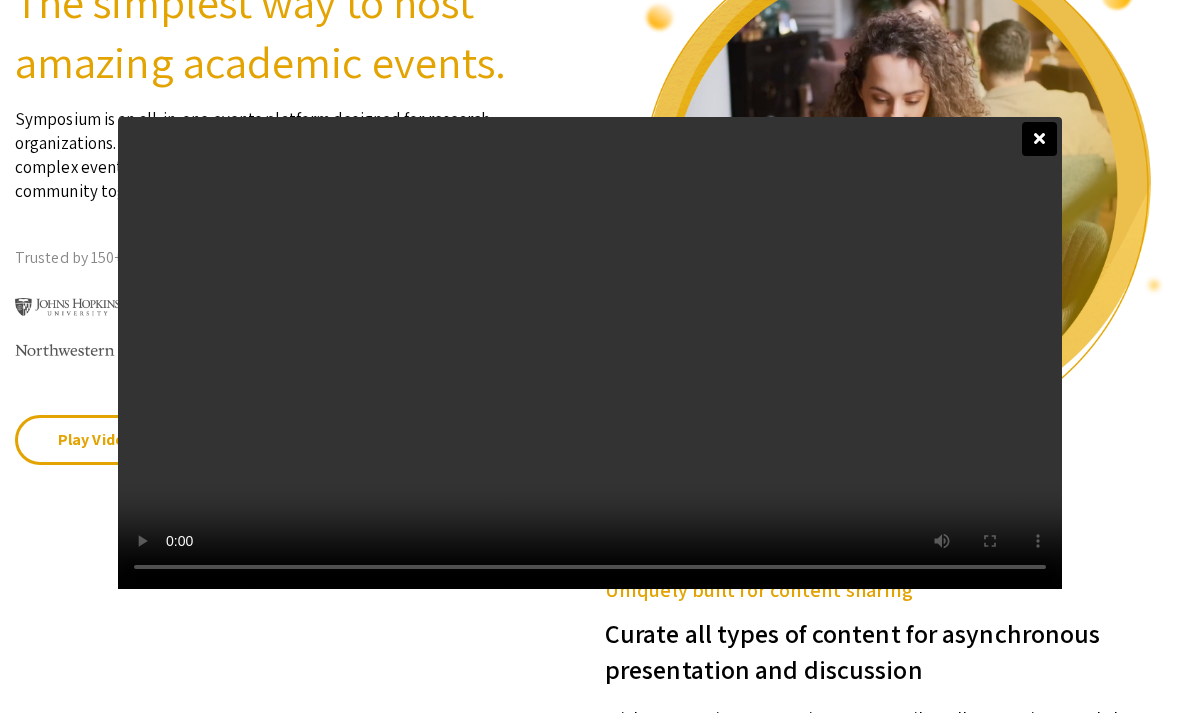 scroll, scrollTop: 208, scrollLeft: 0, axis: vertical 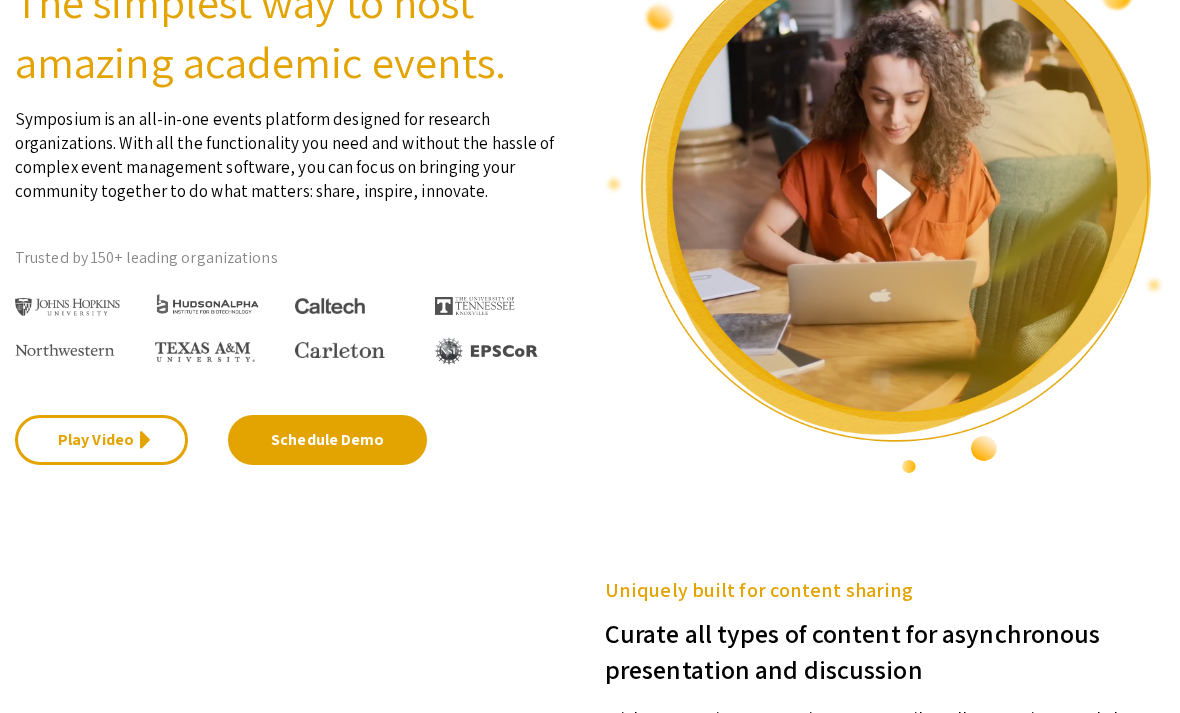 click on "Schedule Demo" 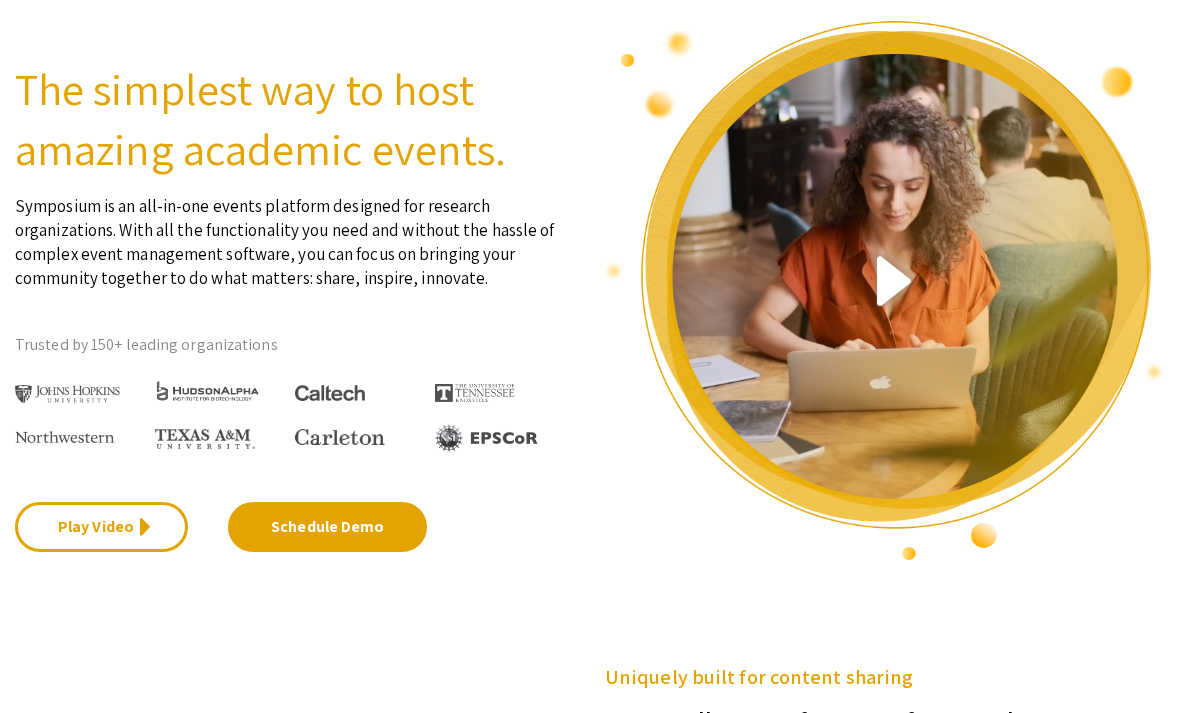 scroll, scrollTop: 0, scrollLeft: 0, axis: both 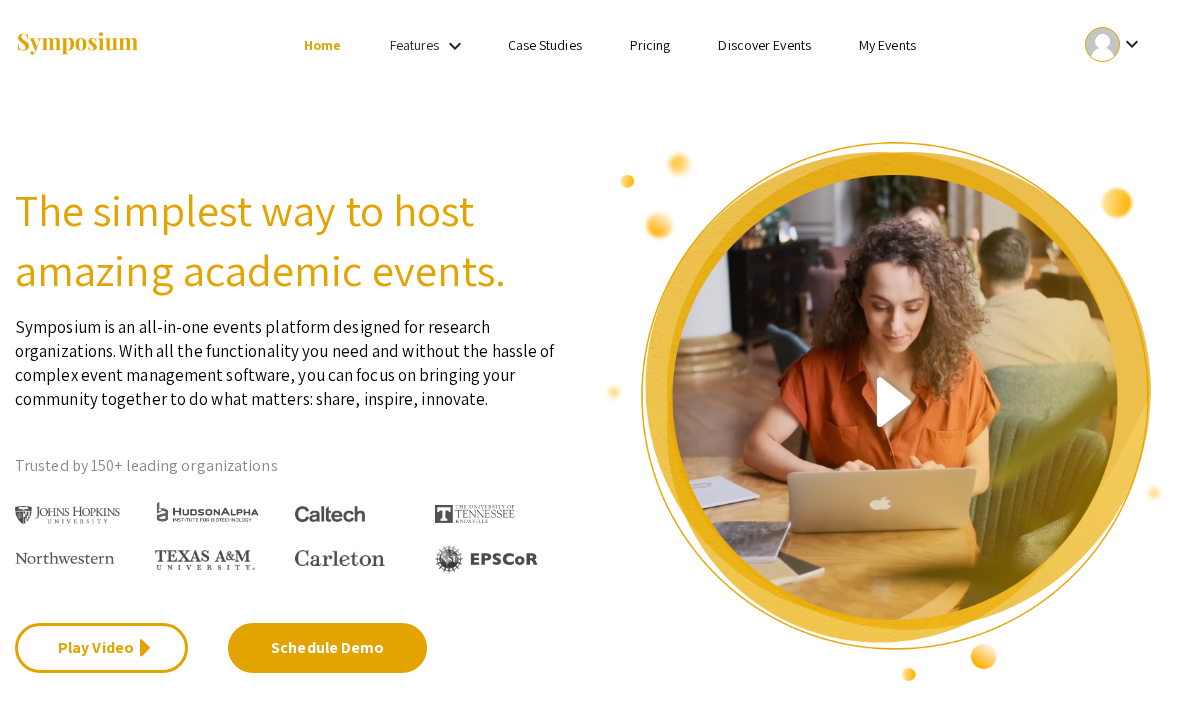 click on "Features" at bounding box center [415, 45] 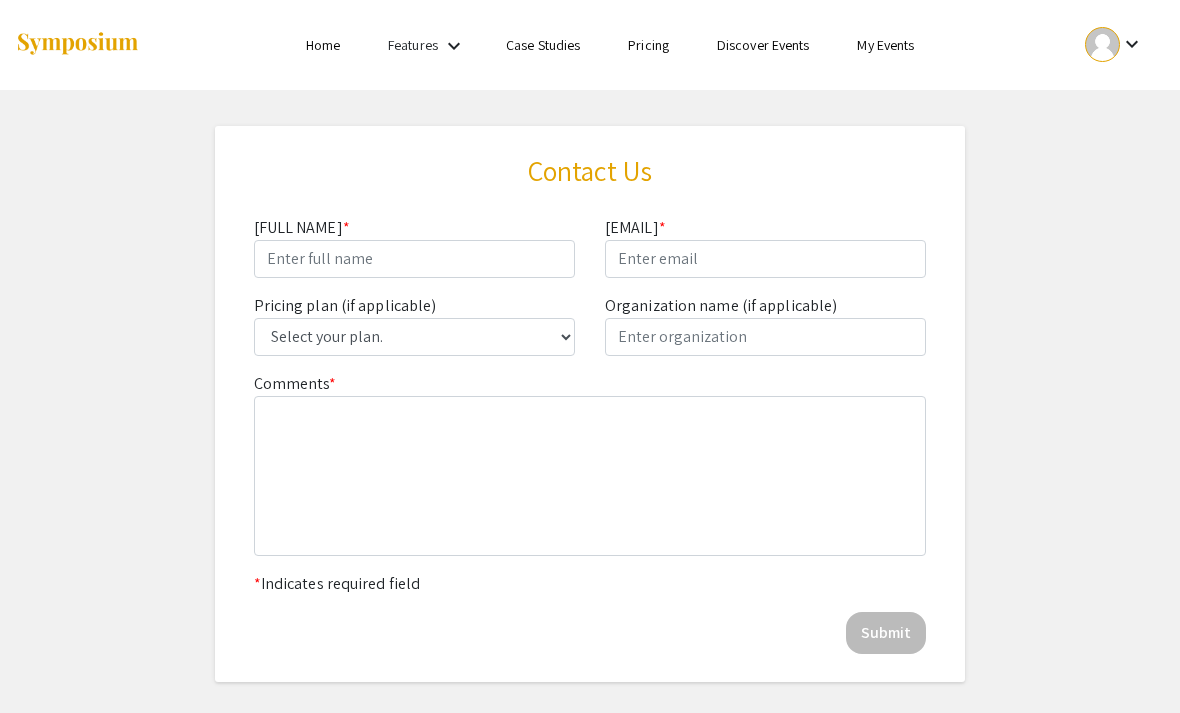scroll, scrollTop: 0, scrollLeft: 0, axis: both 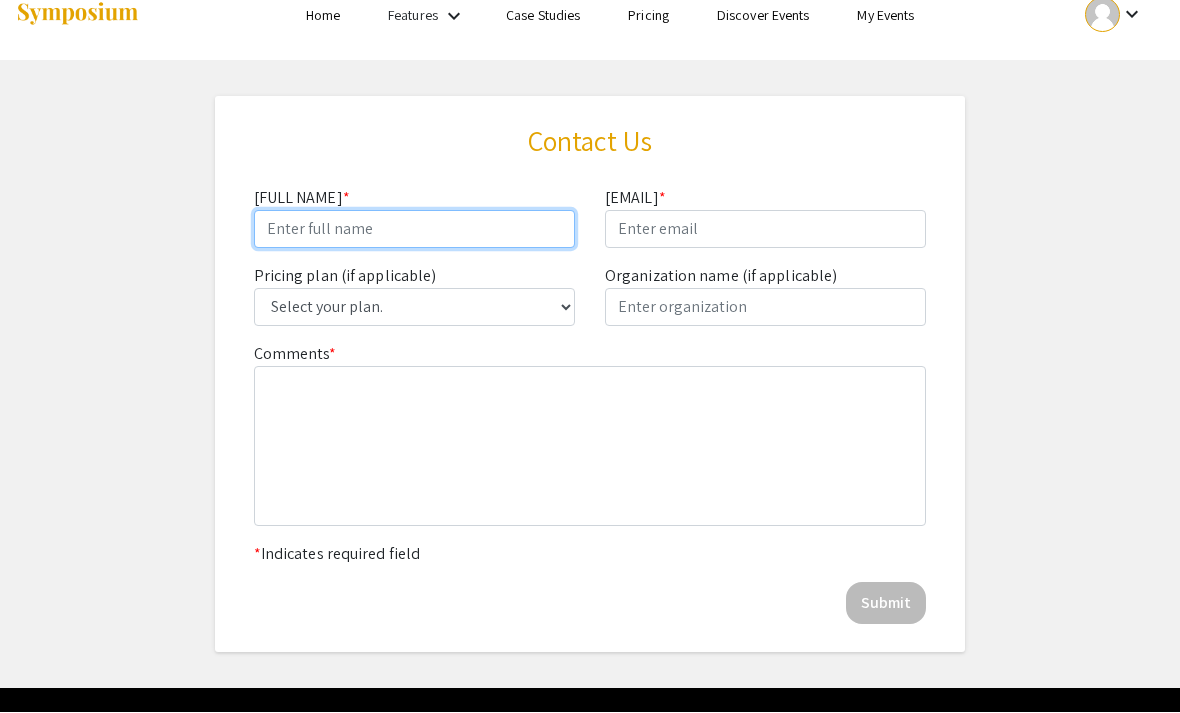 click on "Comments *" at bounding box center [414, 230] 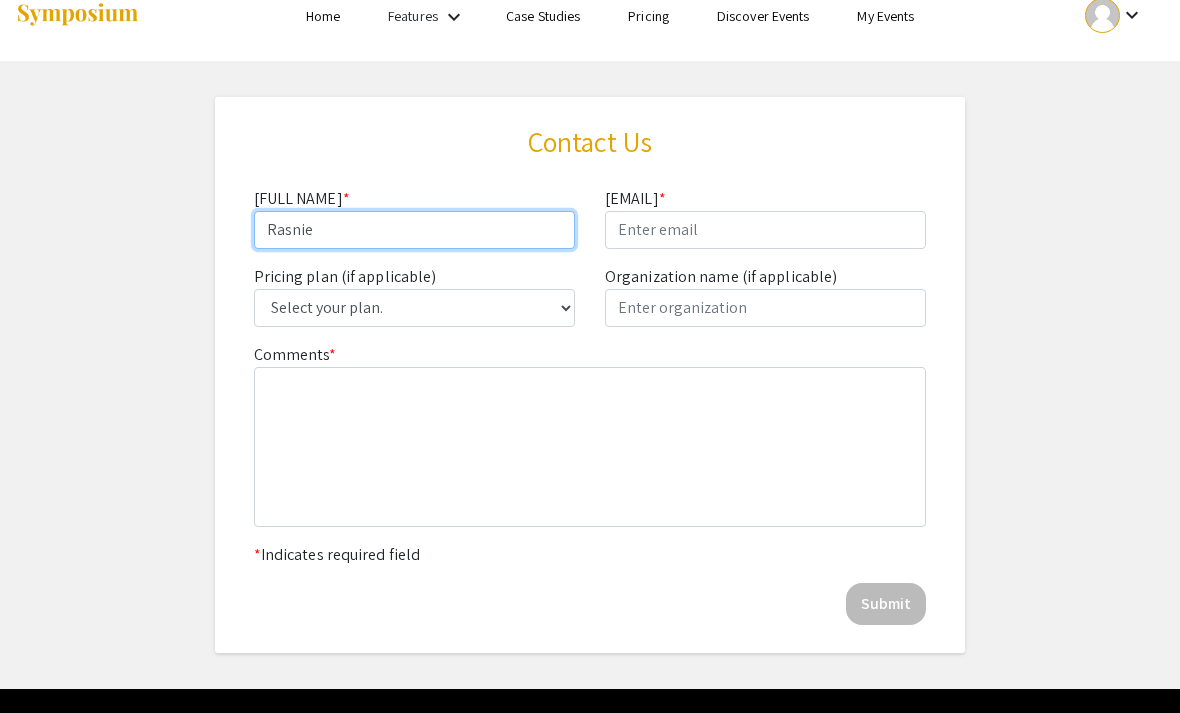 type on "Rasnie" 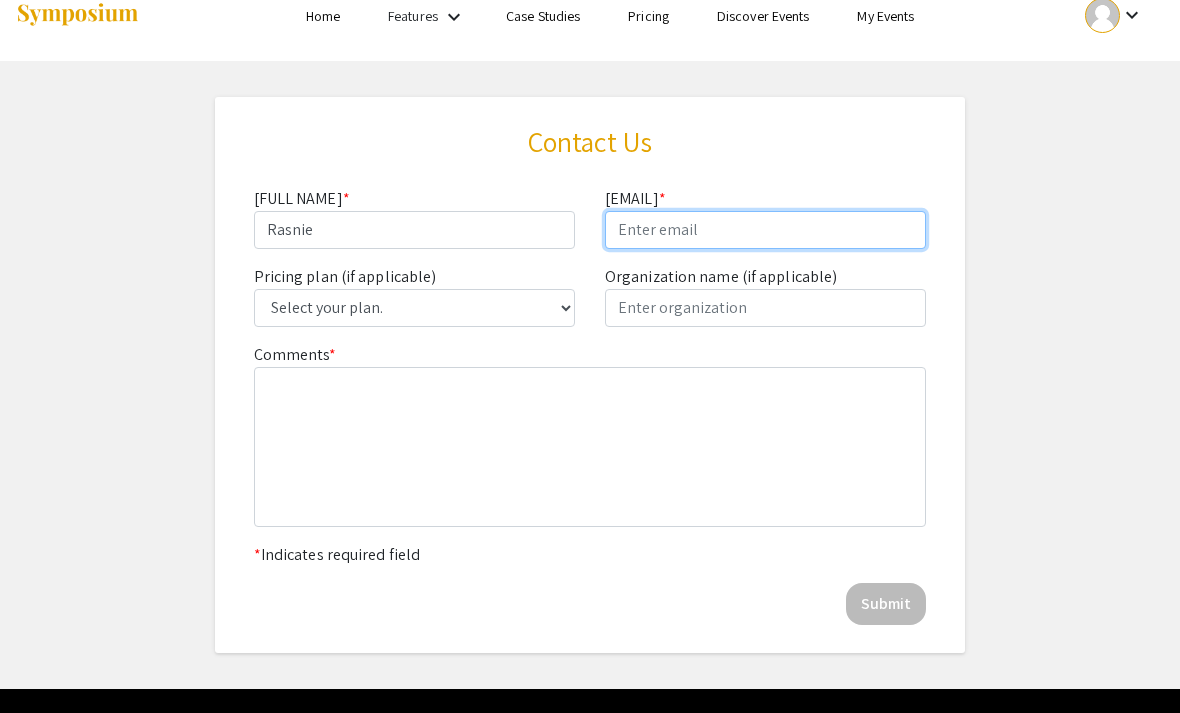click at bounding box center [765, 230] 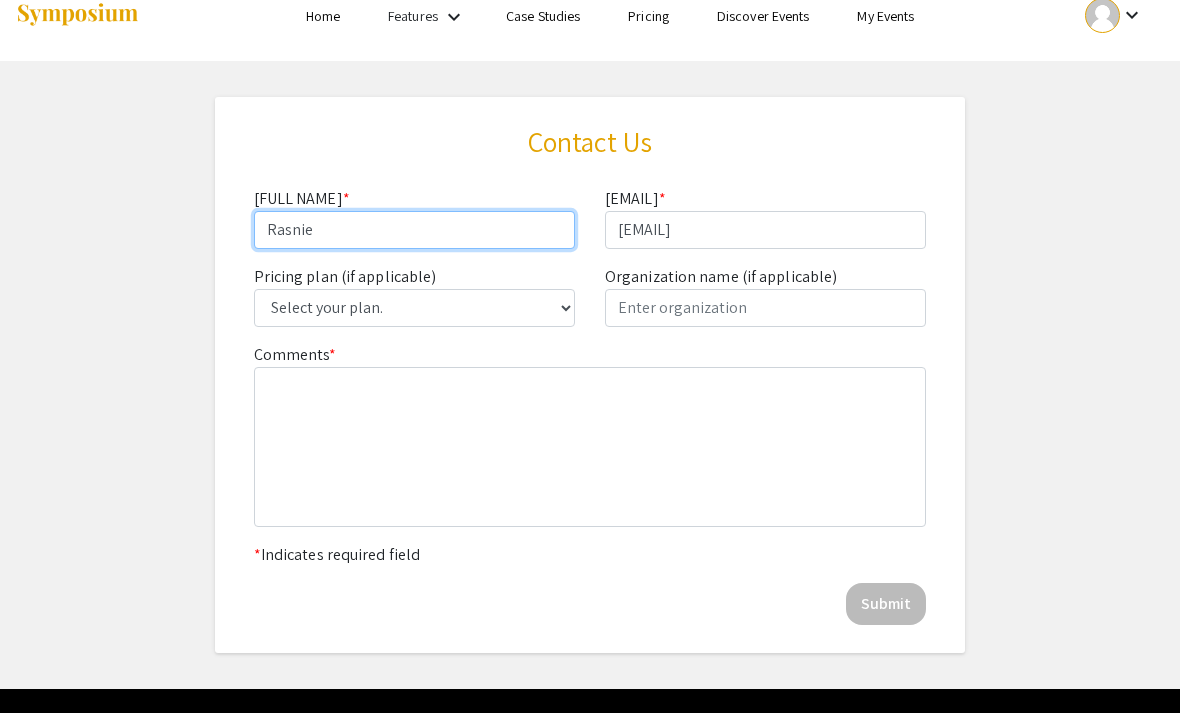 click on "Rasnie" at bounding box center (414, 230) 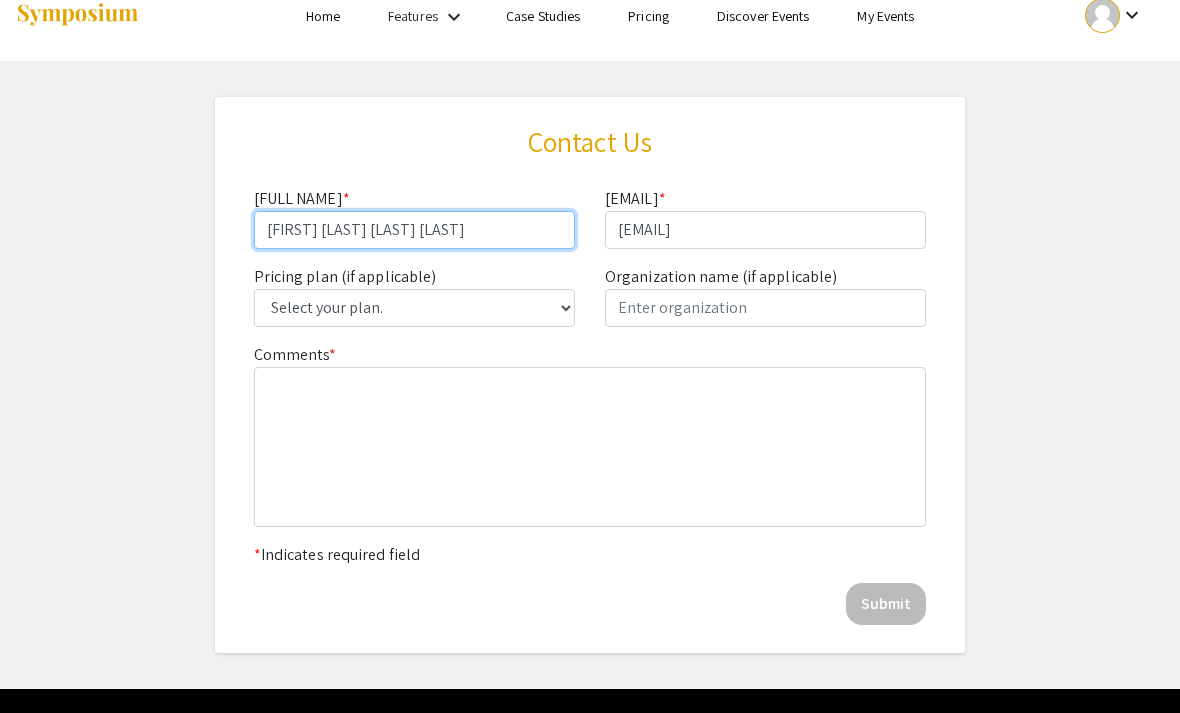 type on "[FIRST] [LAST] [LAST] [LAST]" 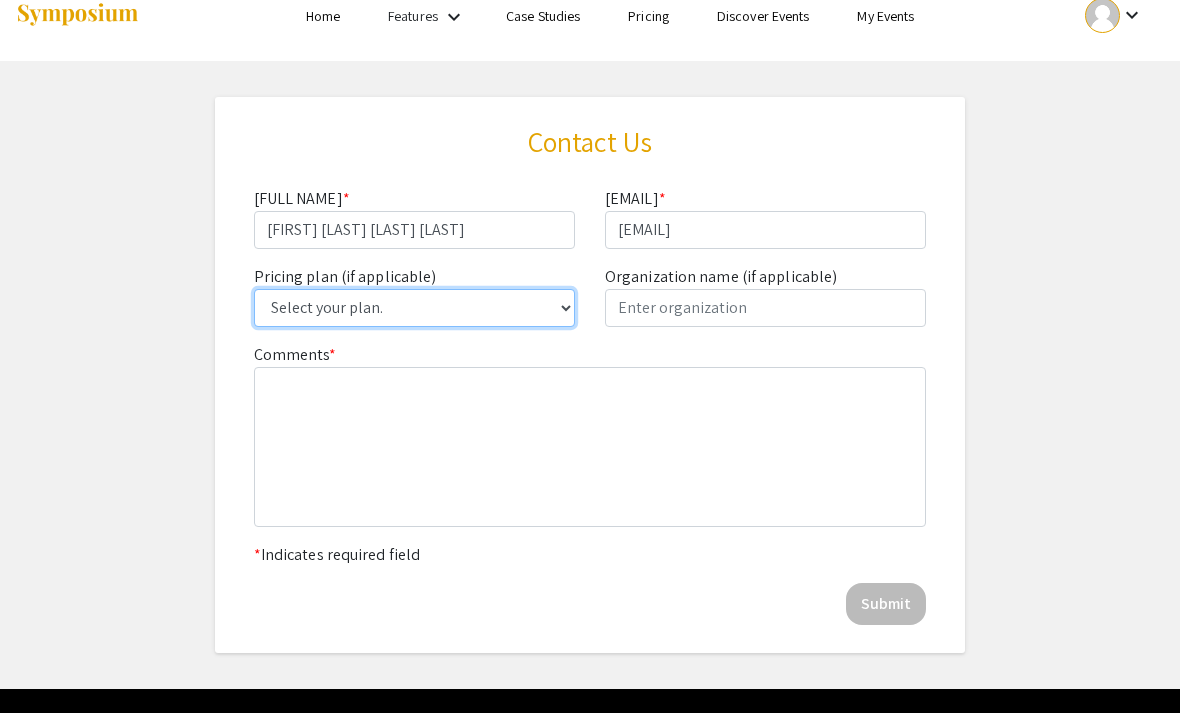 click on "Select your plan.  Single Event Lite   Single Event Plus   Single Event Premium   Lite Subscription   Plus Subscription   Enterprise" 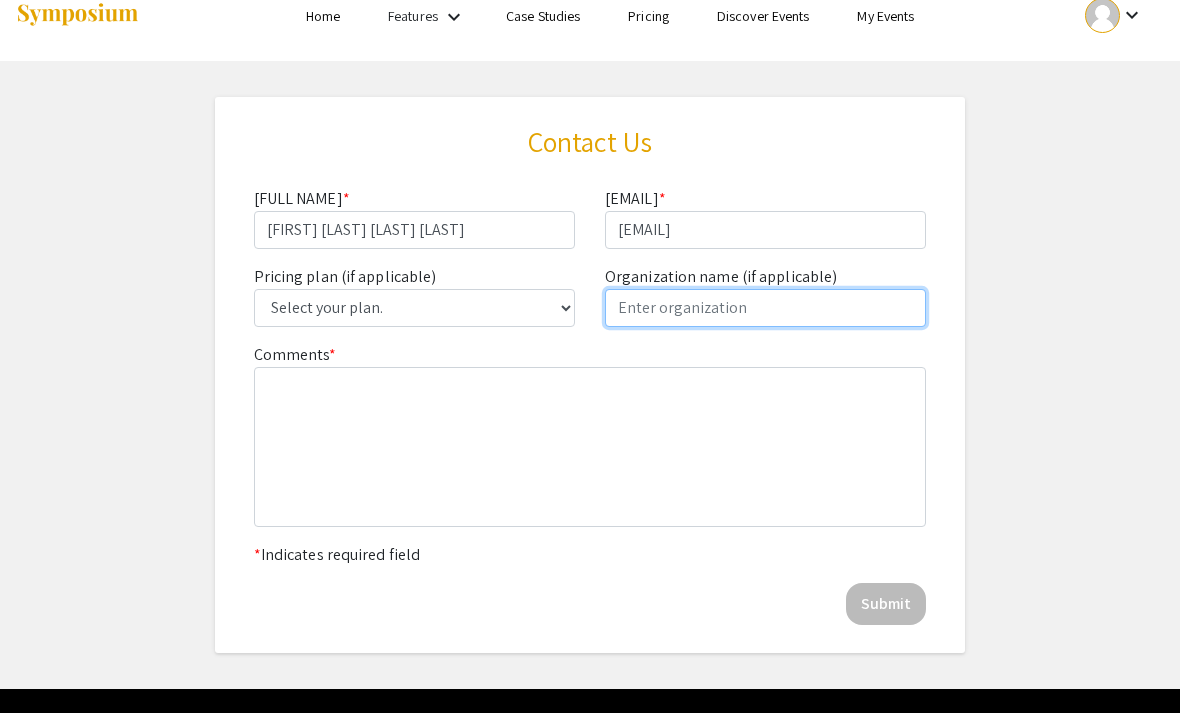 click at bounding box center (765, 308) 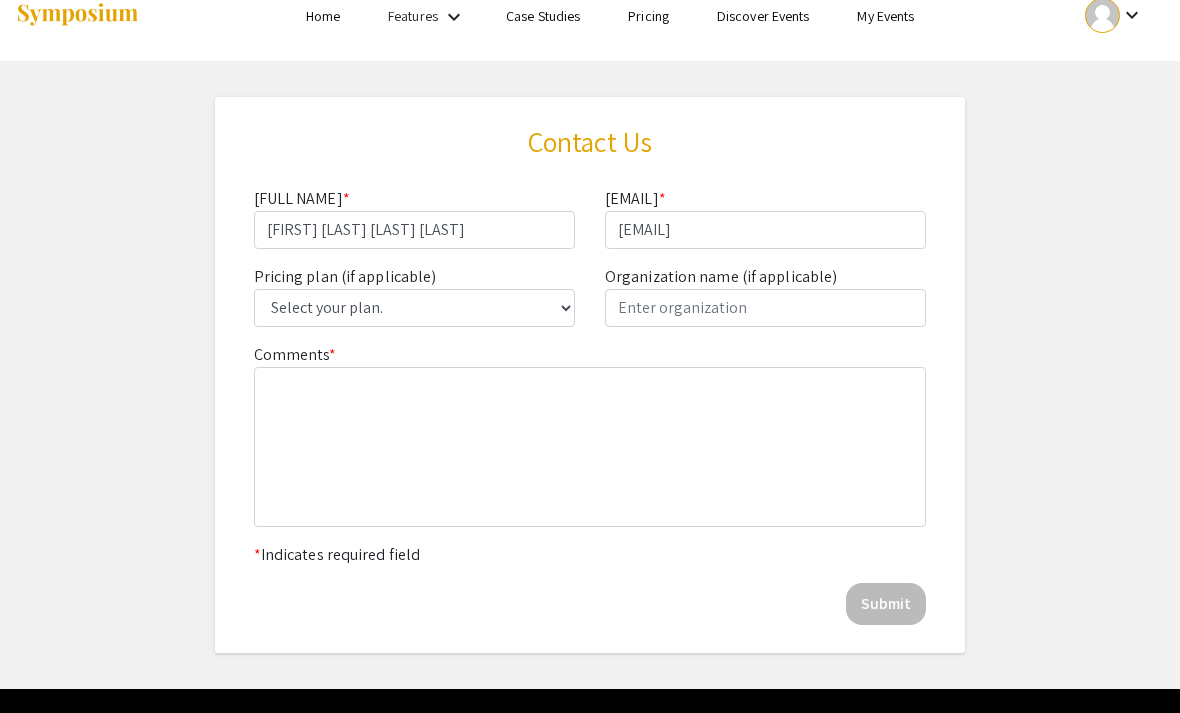 scroll, scrollTop: 29, scrollLeft: 0, axis: vertical 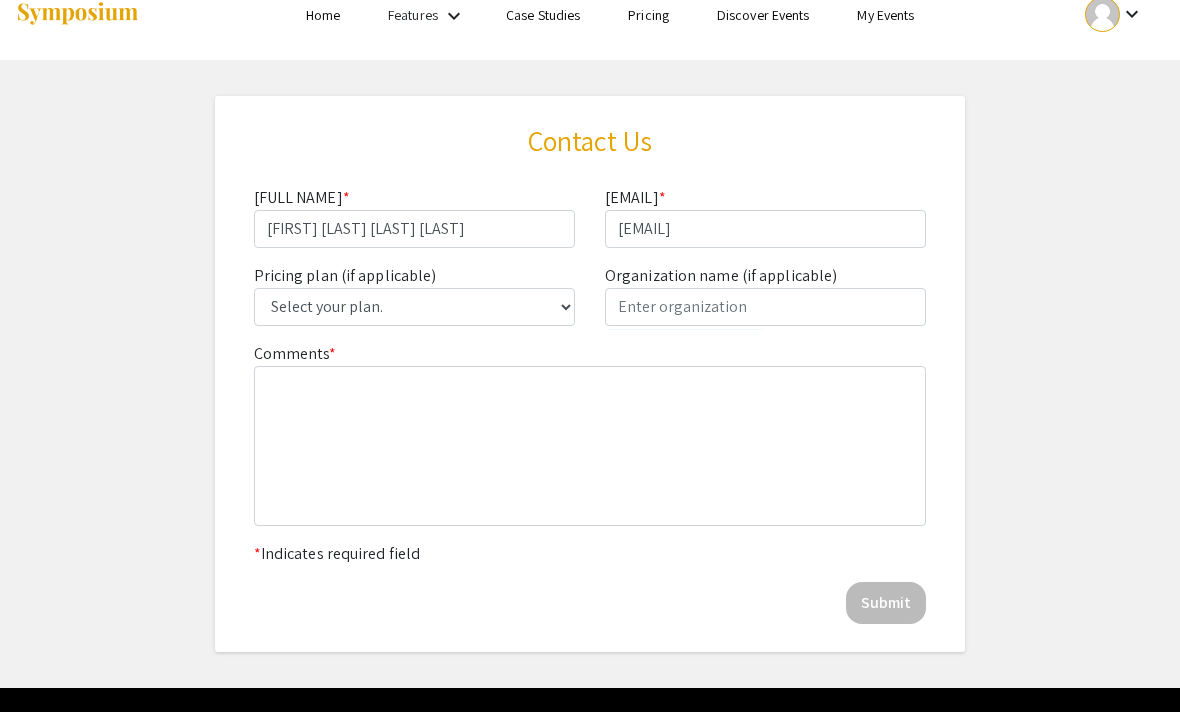 click on "* Indicates required field" 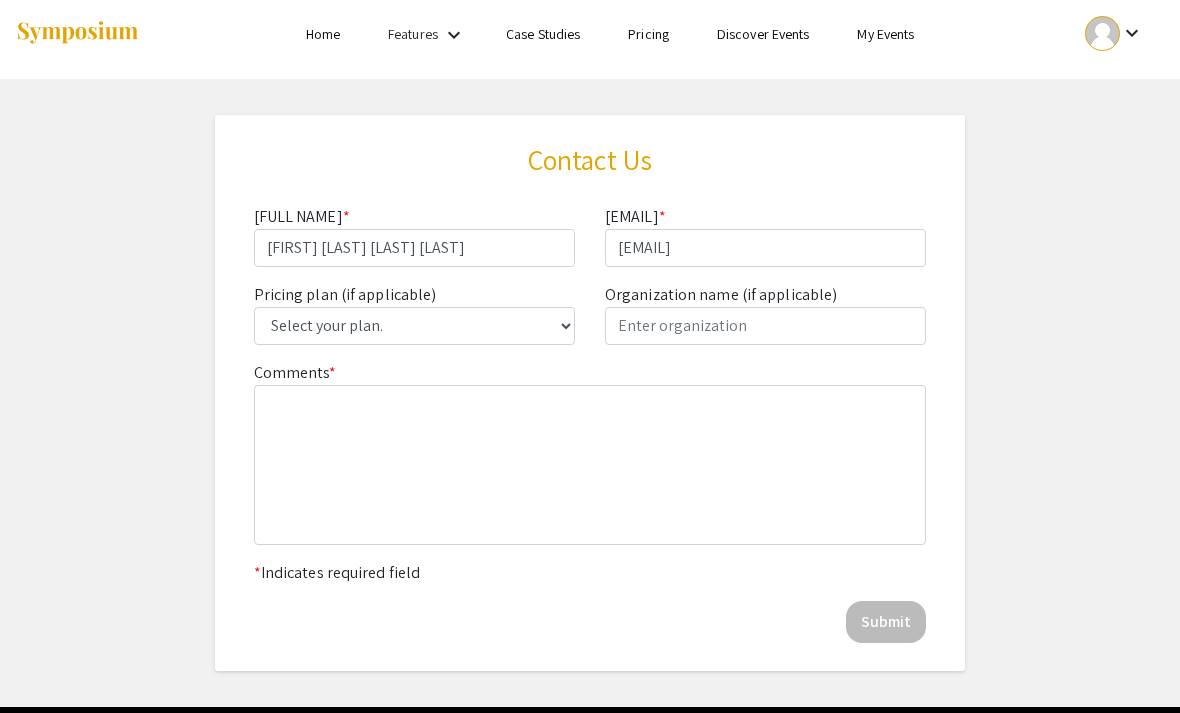 scroll, scrollTop: 0, scrollLeft: 0, axis: both 